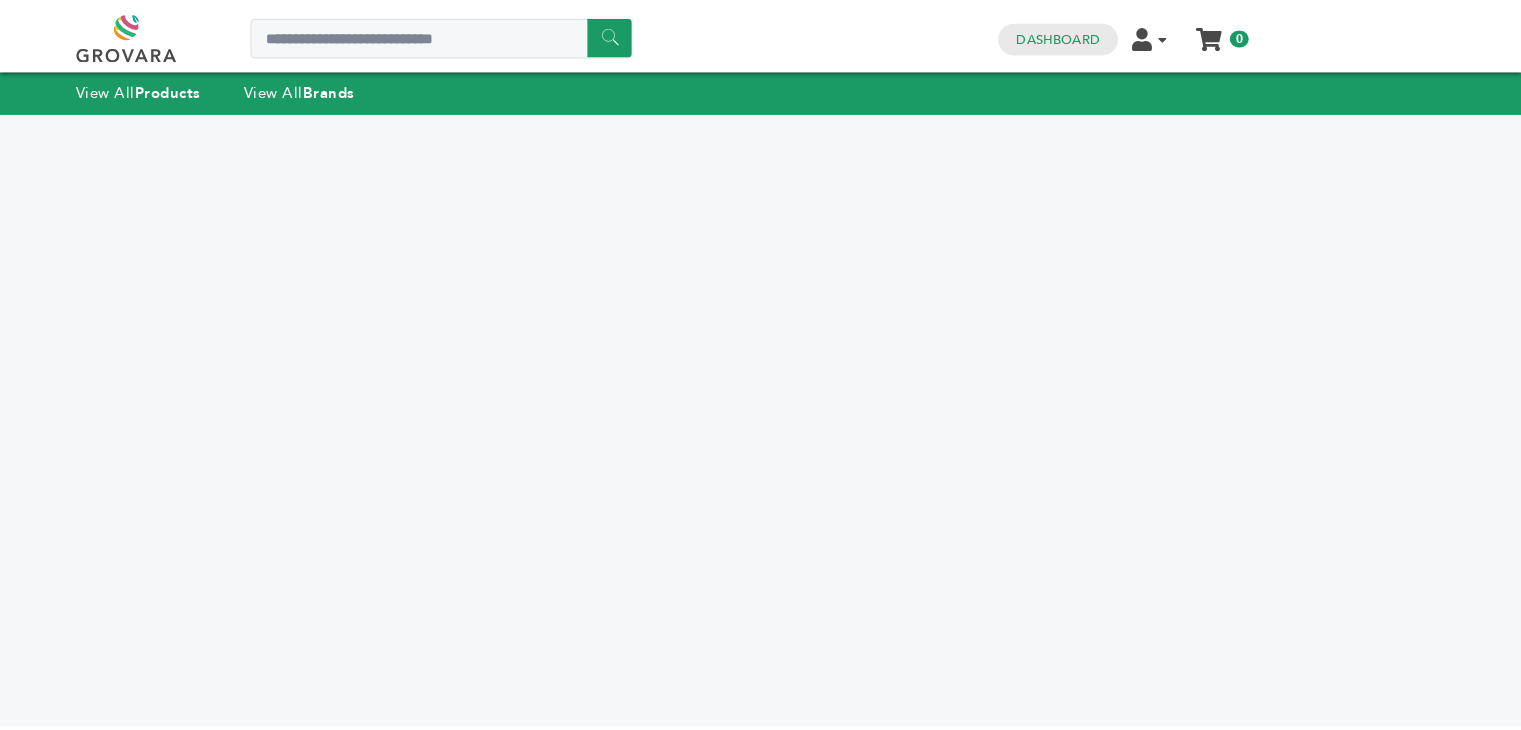 scroll, scrollTop: 0, scrollLeft: 0, axis: both 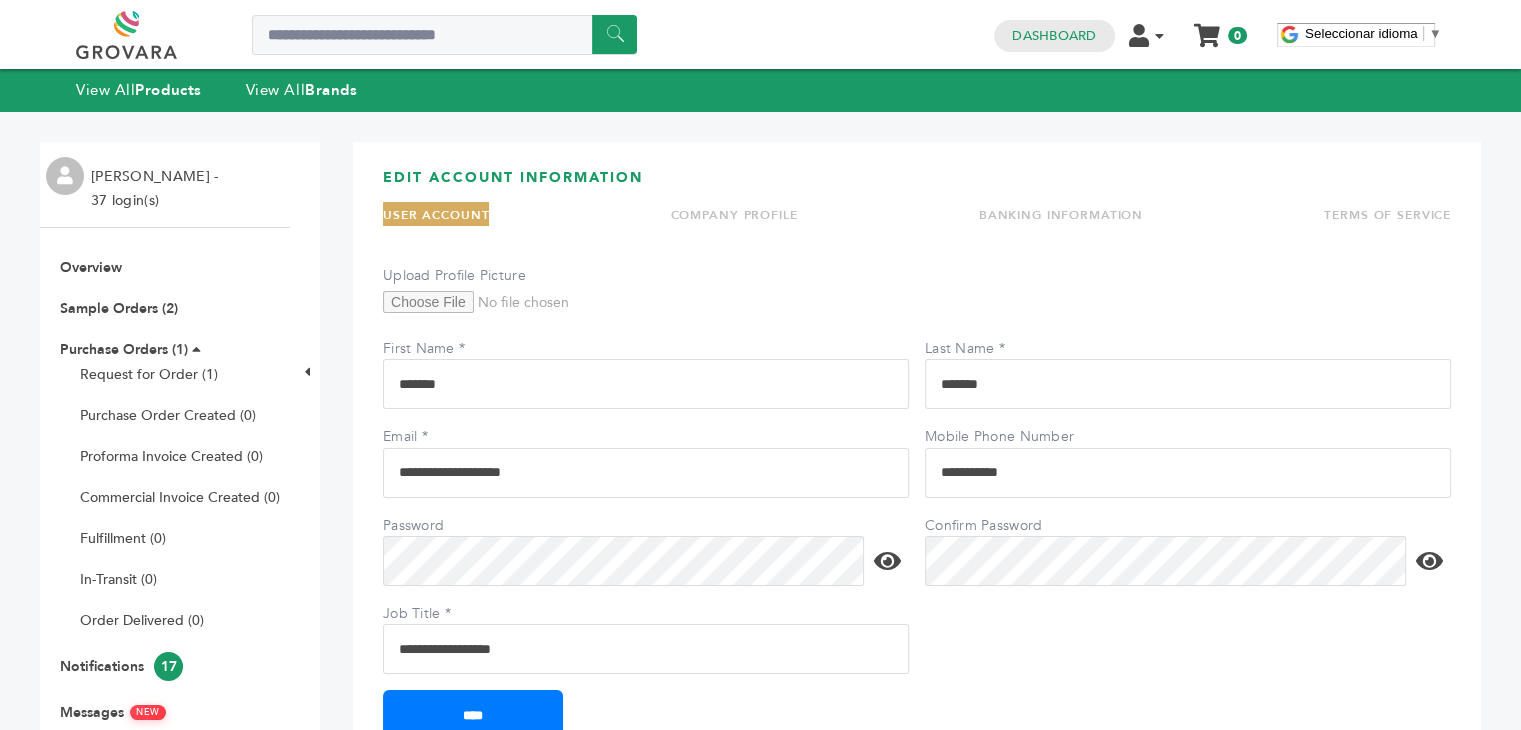 click at bounding box center (149, 35) 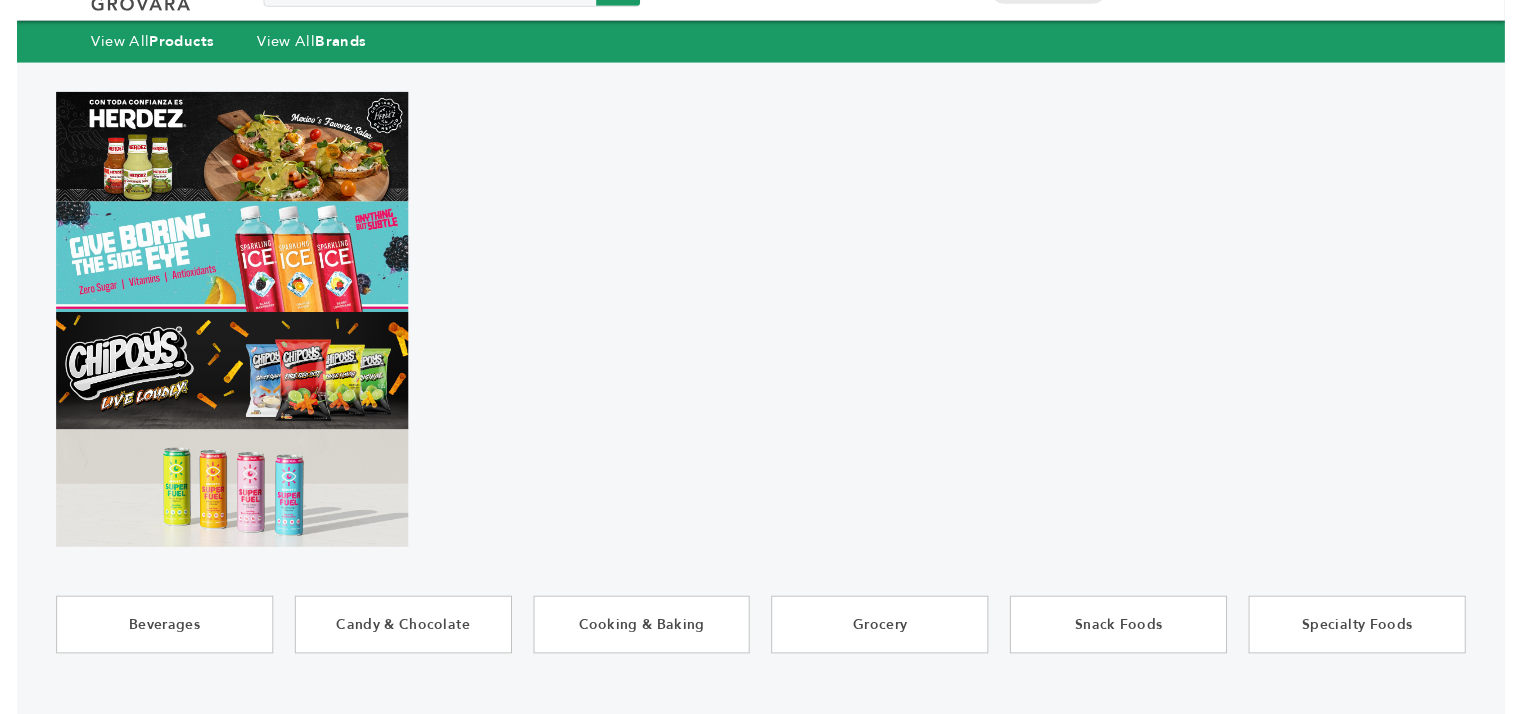 scroll, scrollTop: 0, scrollLeft: 0, axis: both 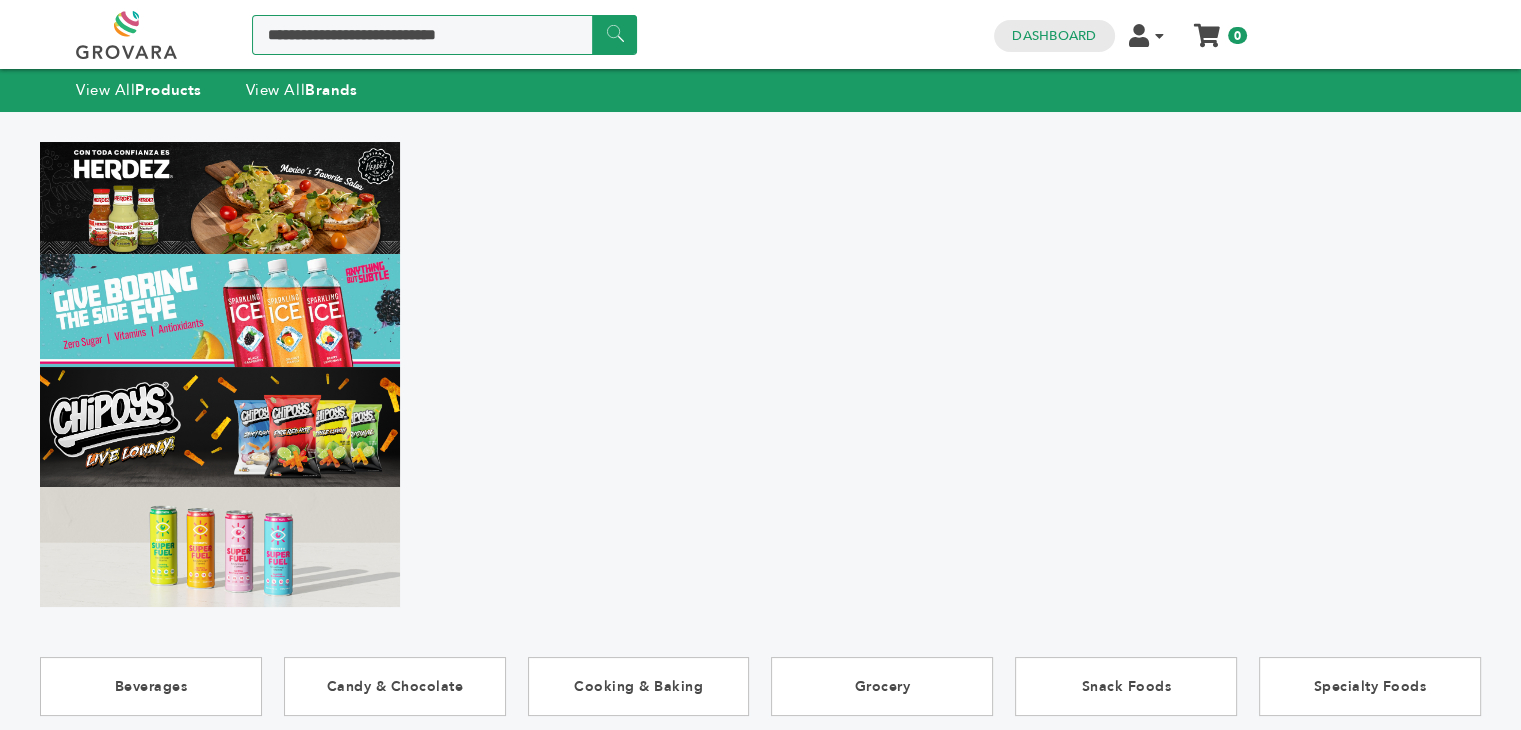click at bounding box center (444, 35) 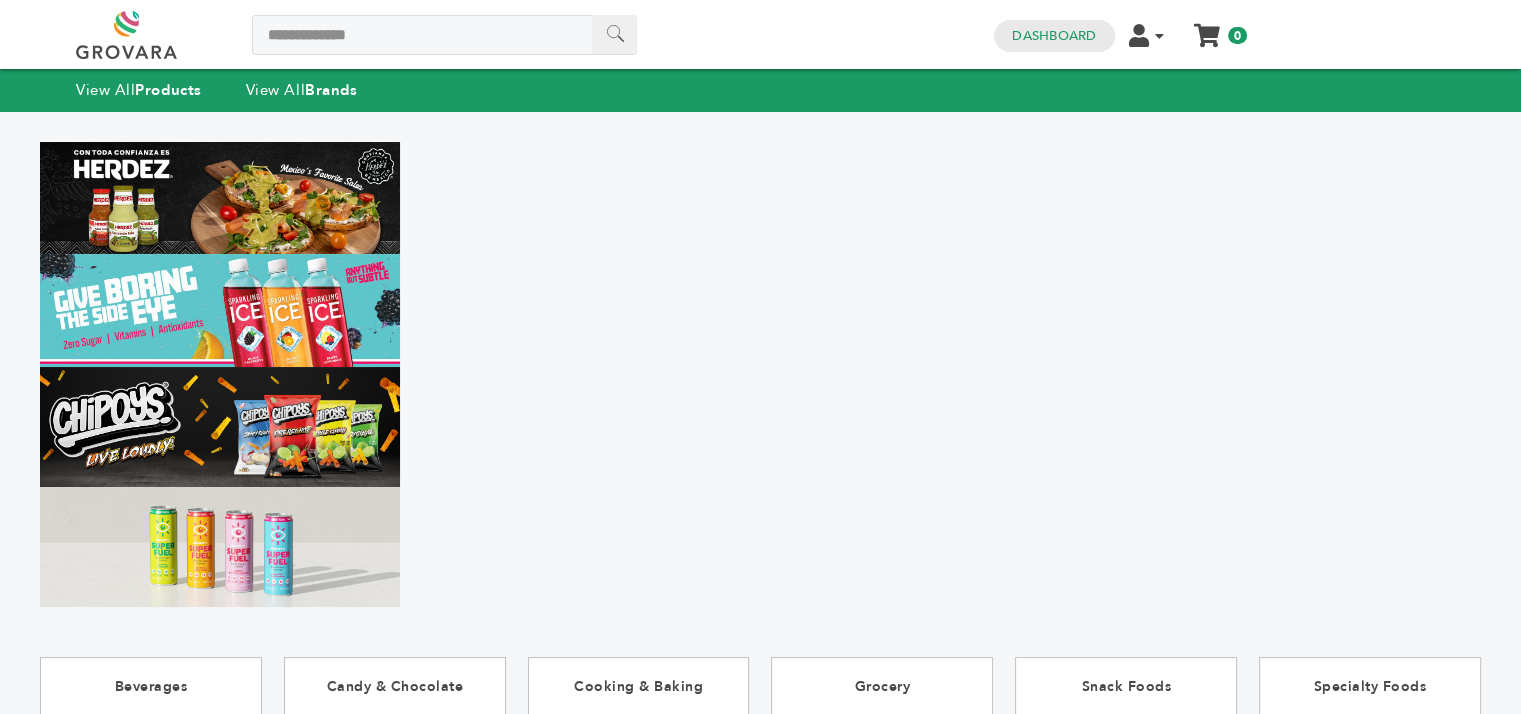 click on "******" at bounding box center [614, 34] 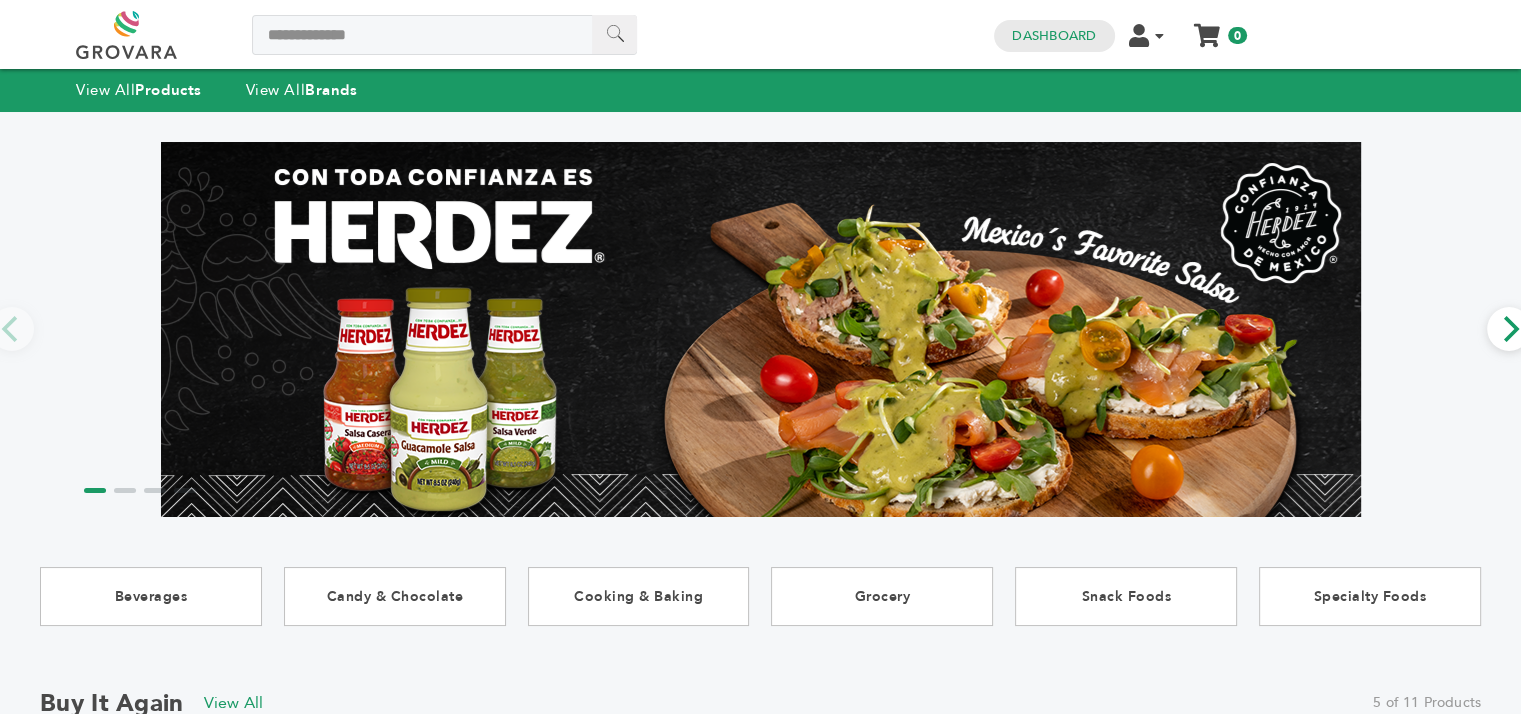 scroll, scrollTop: 0, scrollLeft: 0, axis: both 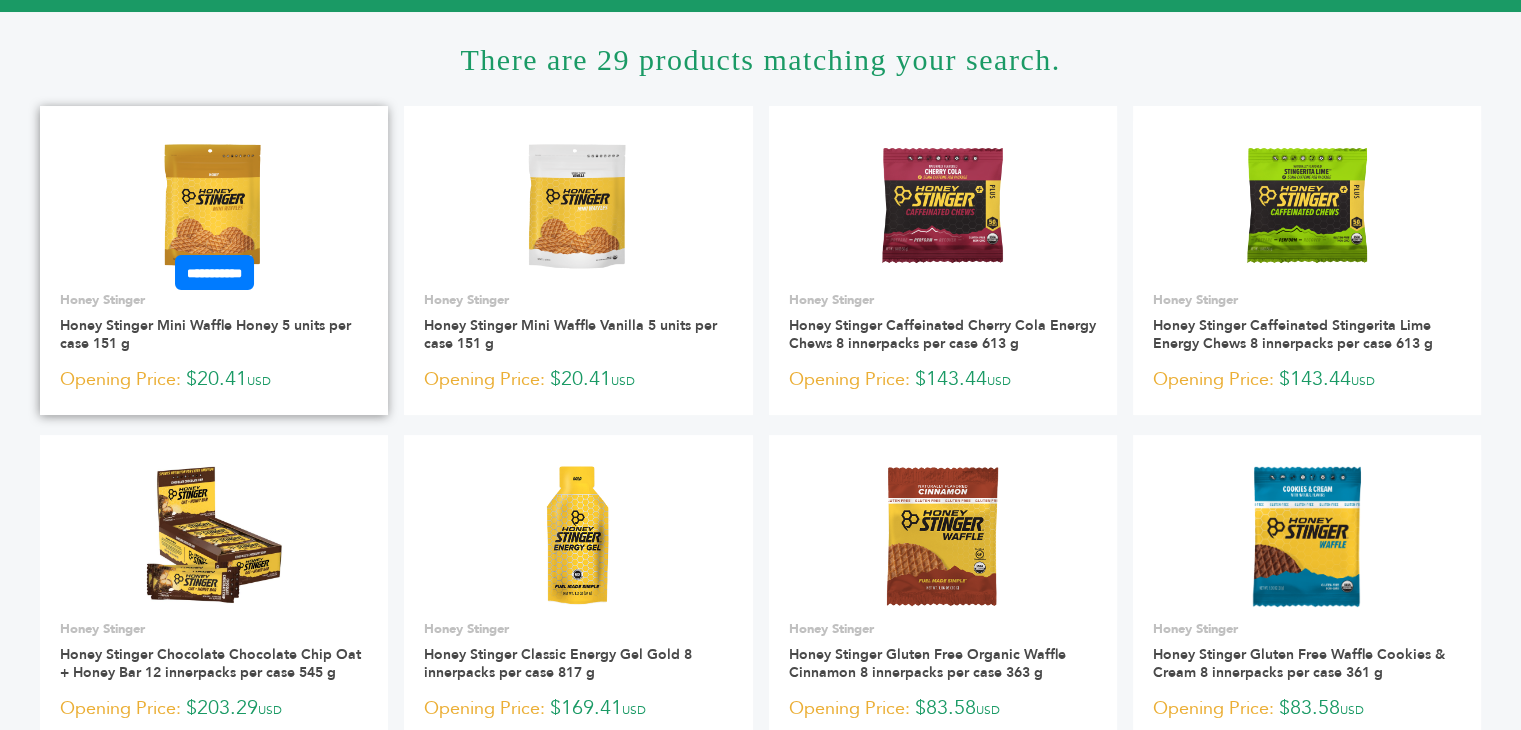 click at bounding box center [214, 205] 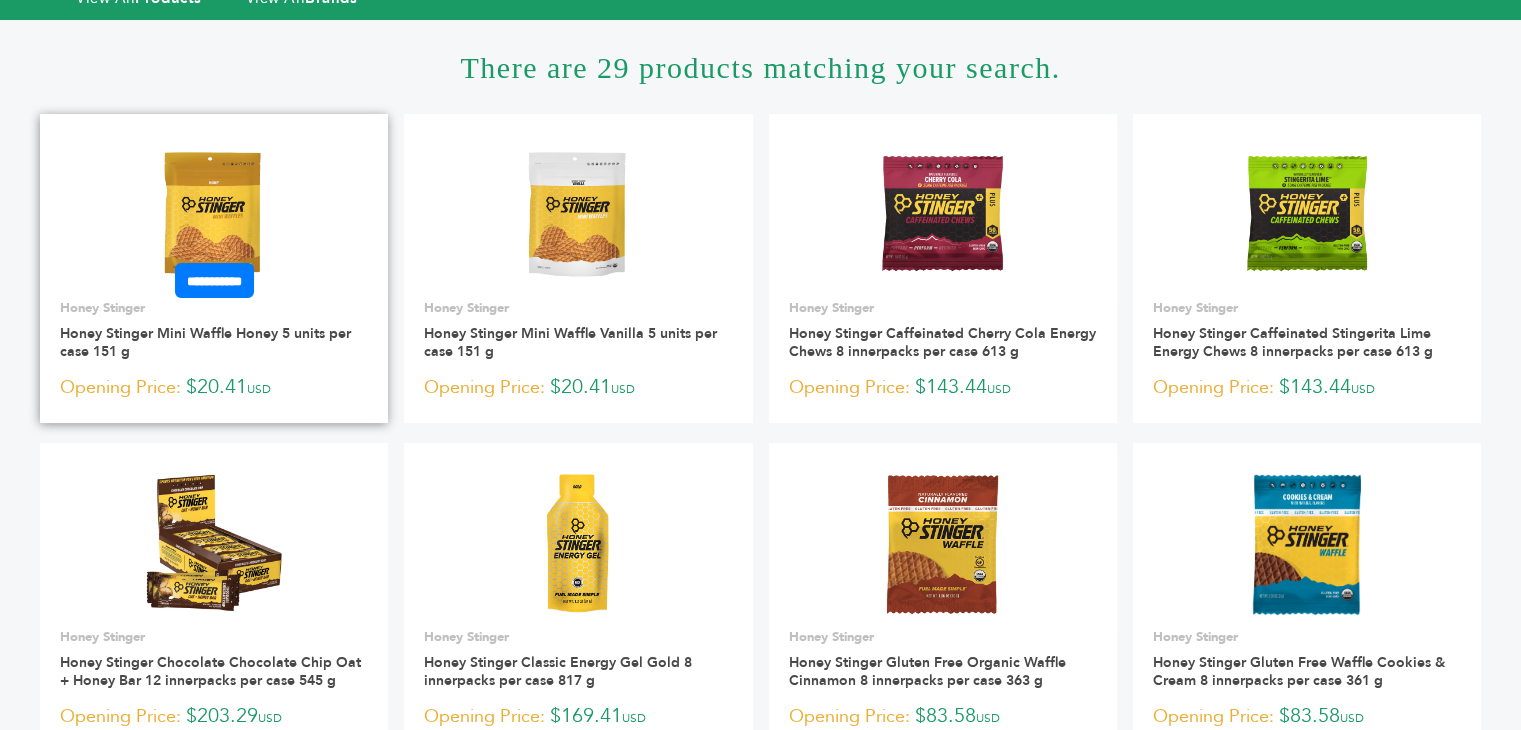 scroll, scrollTop: 200, scrollLeft: 0, axis: vertical 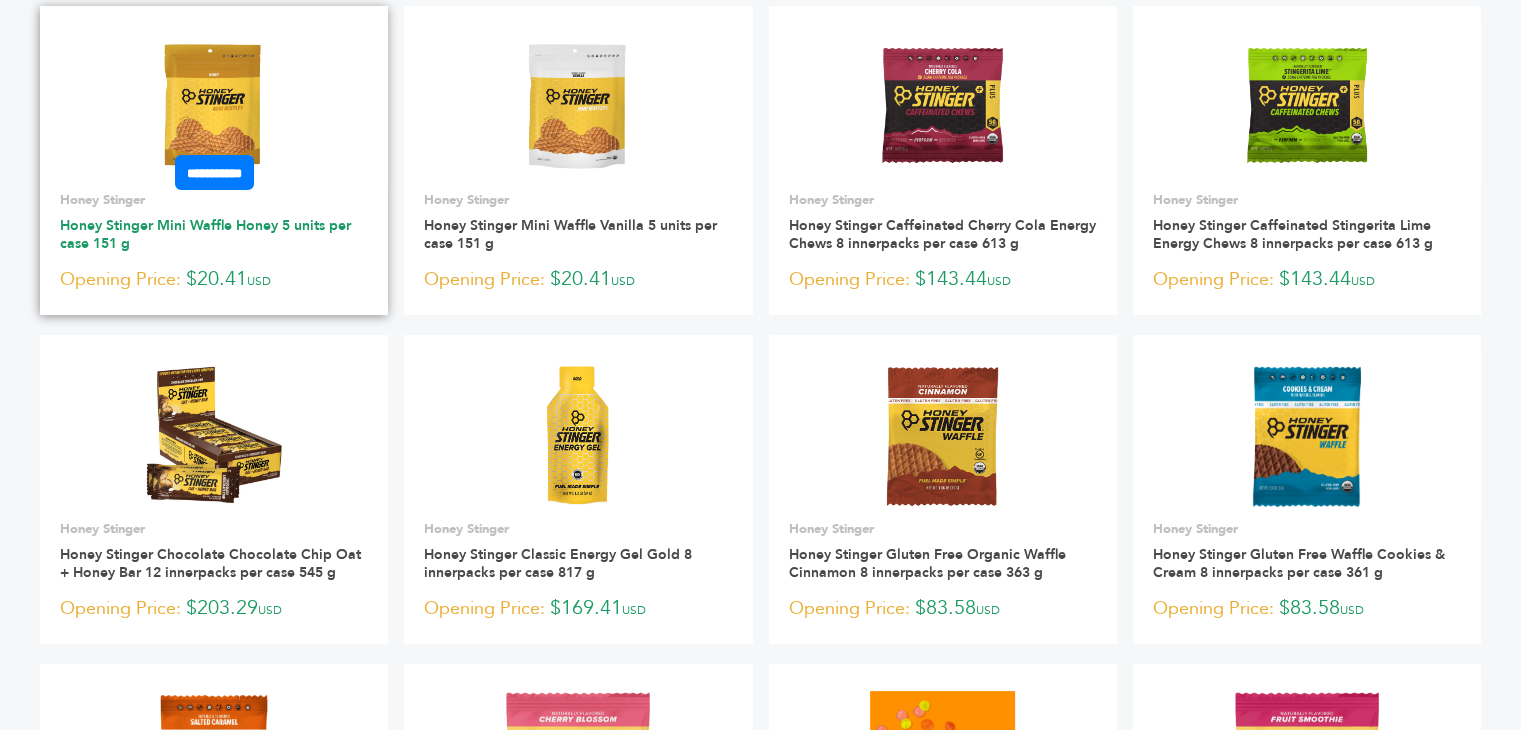click on "Honey Stinger Mini Waffle Honey 5 units per case 151 g" at bounding box center (205, 234) 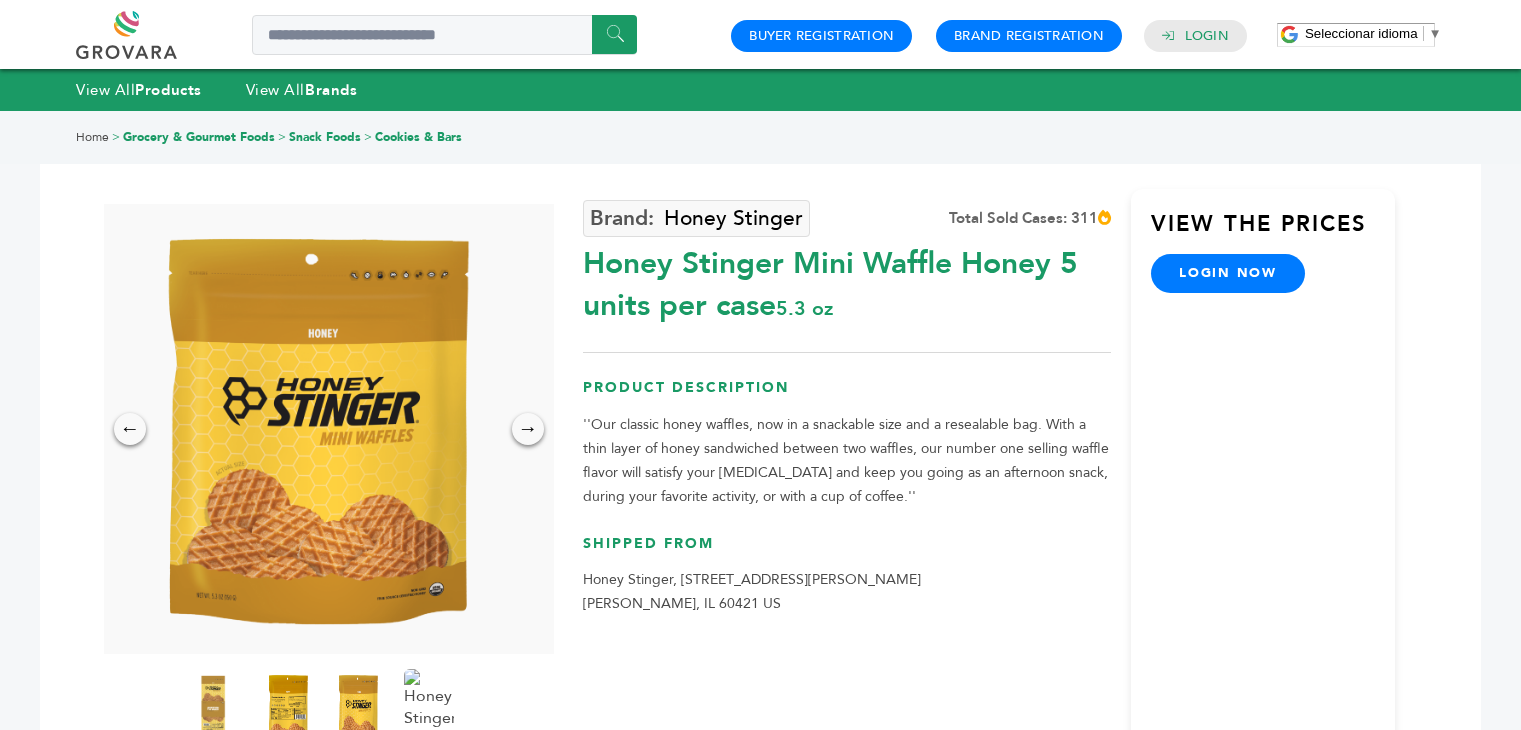 scroll, scrollTop: 0, scrollLeft: 0, axis: both 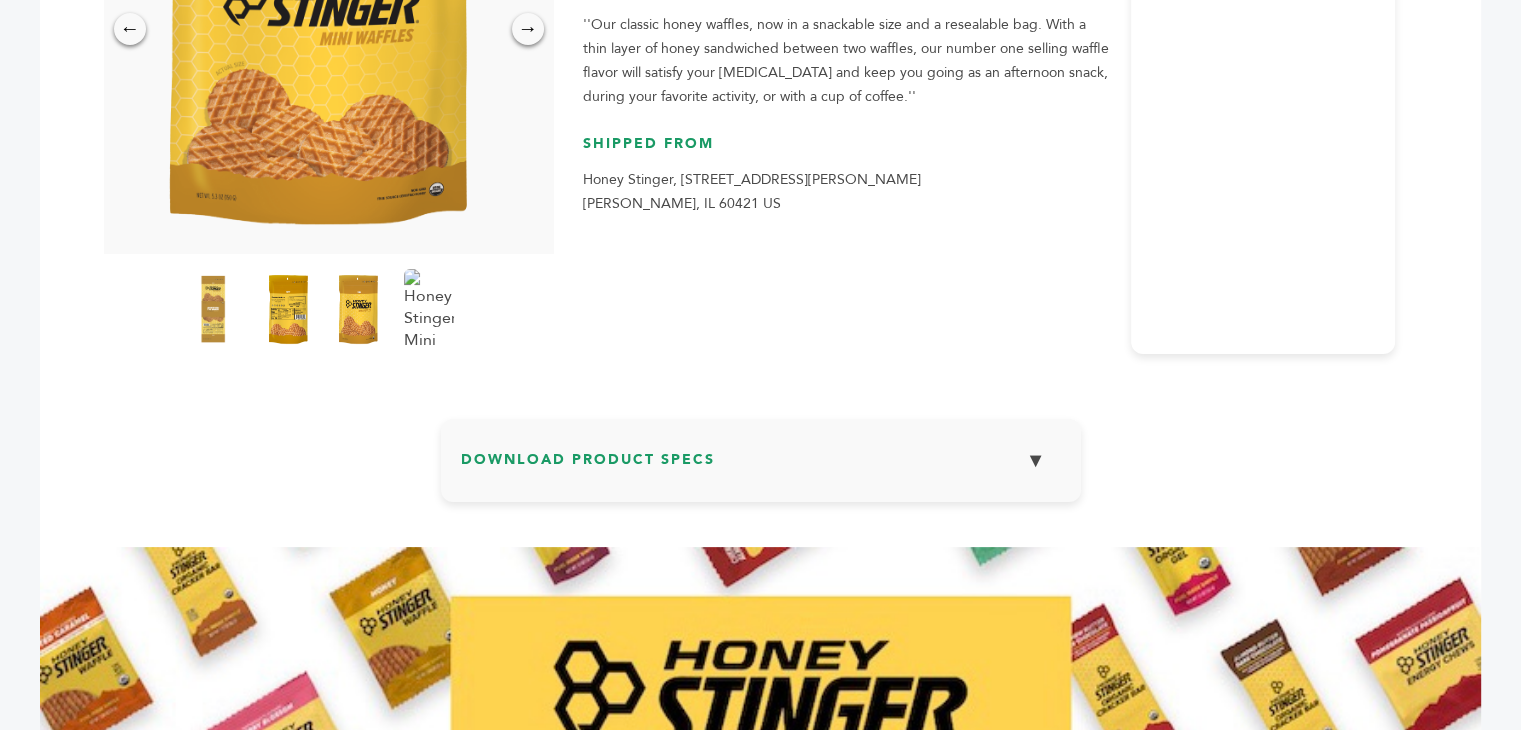 click on "Download Product Specs
▼" at bounding box center (761, 468) 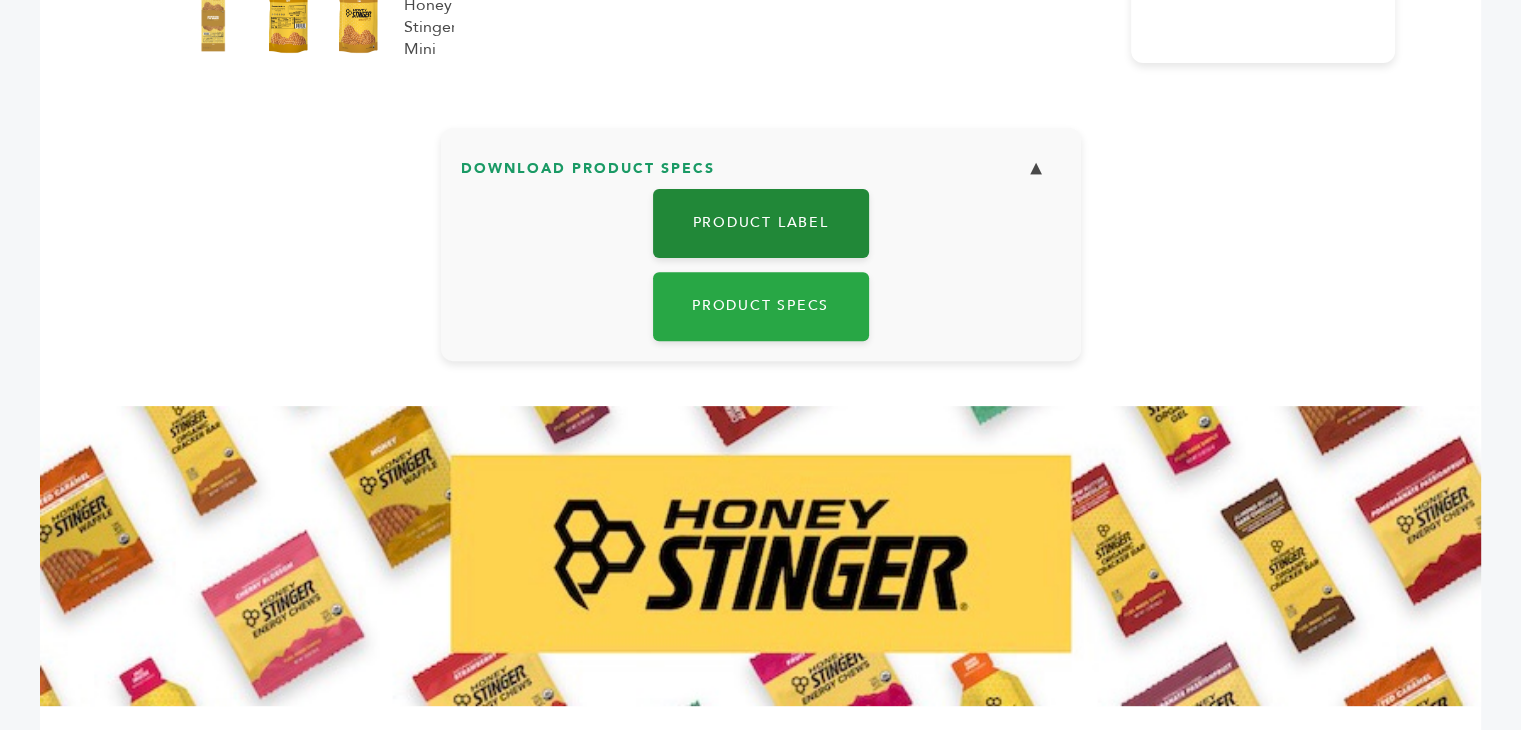 scroll, scrollTop: 493, scrollLeft: 0, axis: vertical 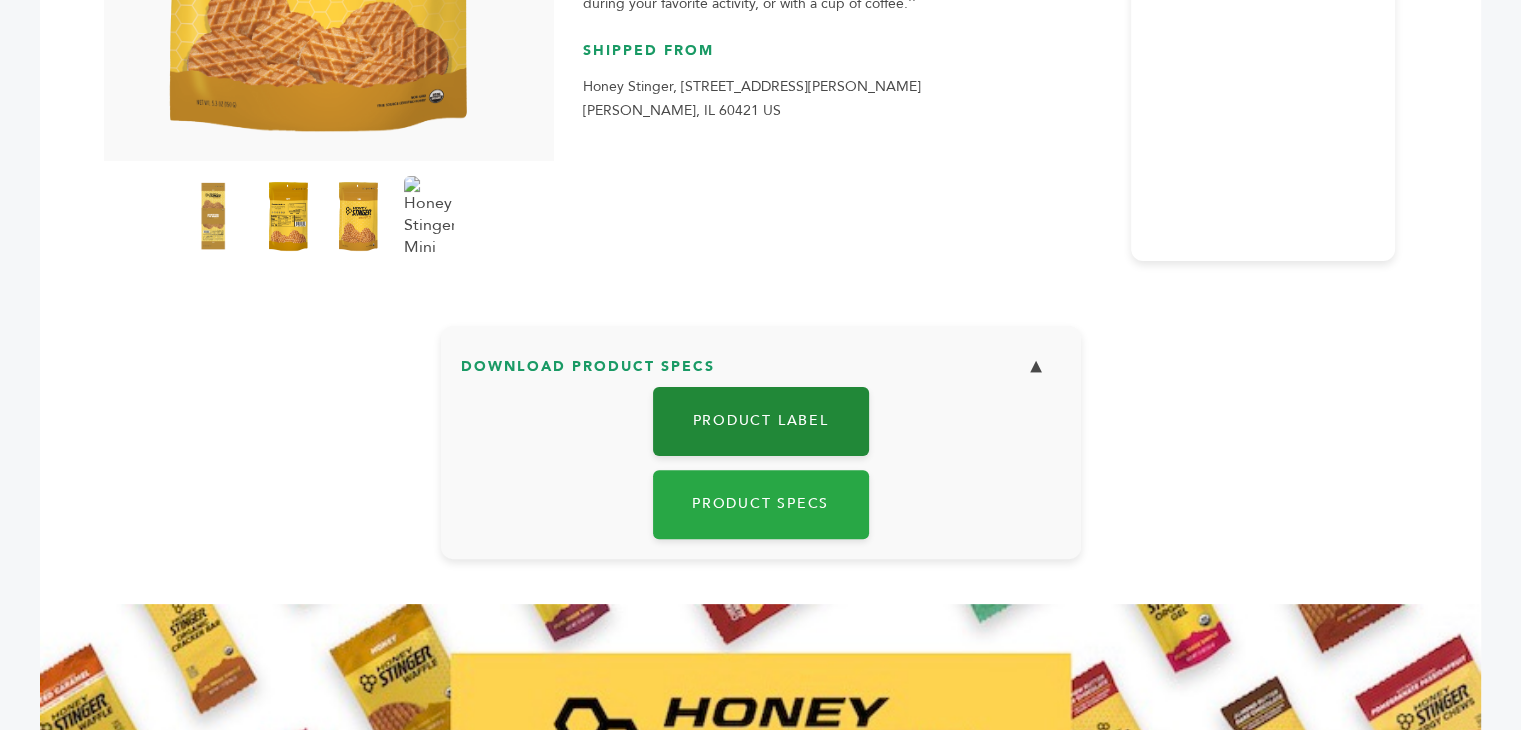 click on "Product Label" at bounding box center [761, 421] 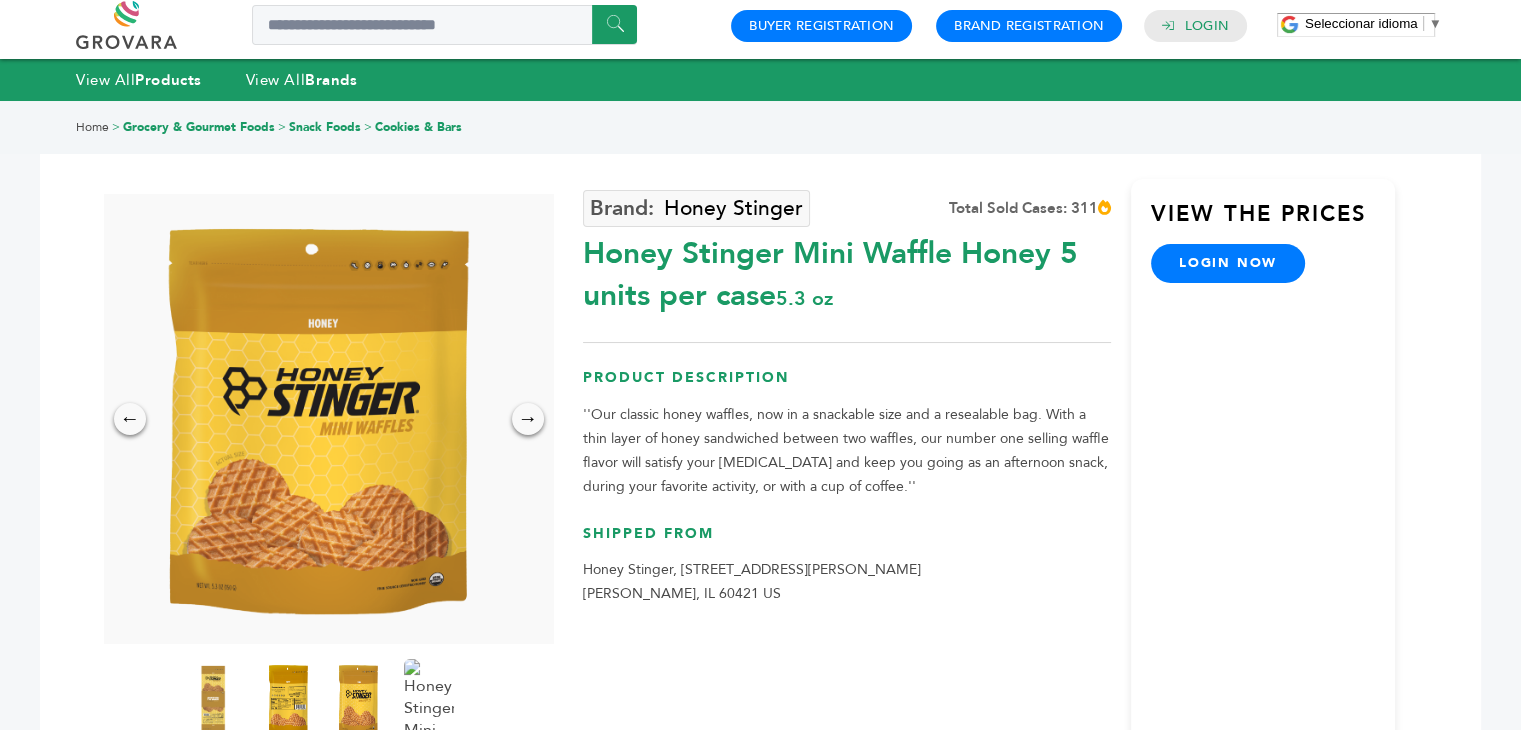 scroll, scrollTop: 0, scrollLeft: 0, axis: both 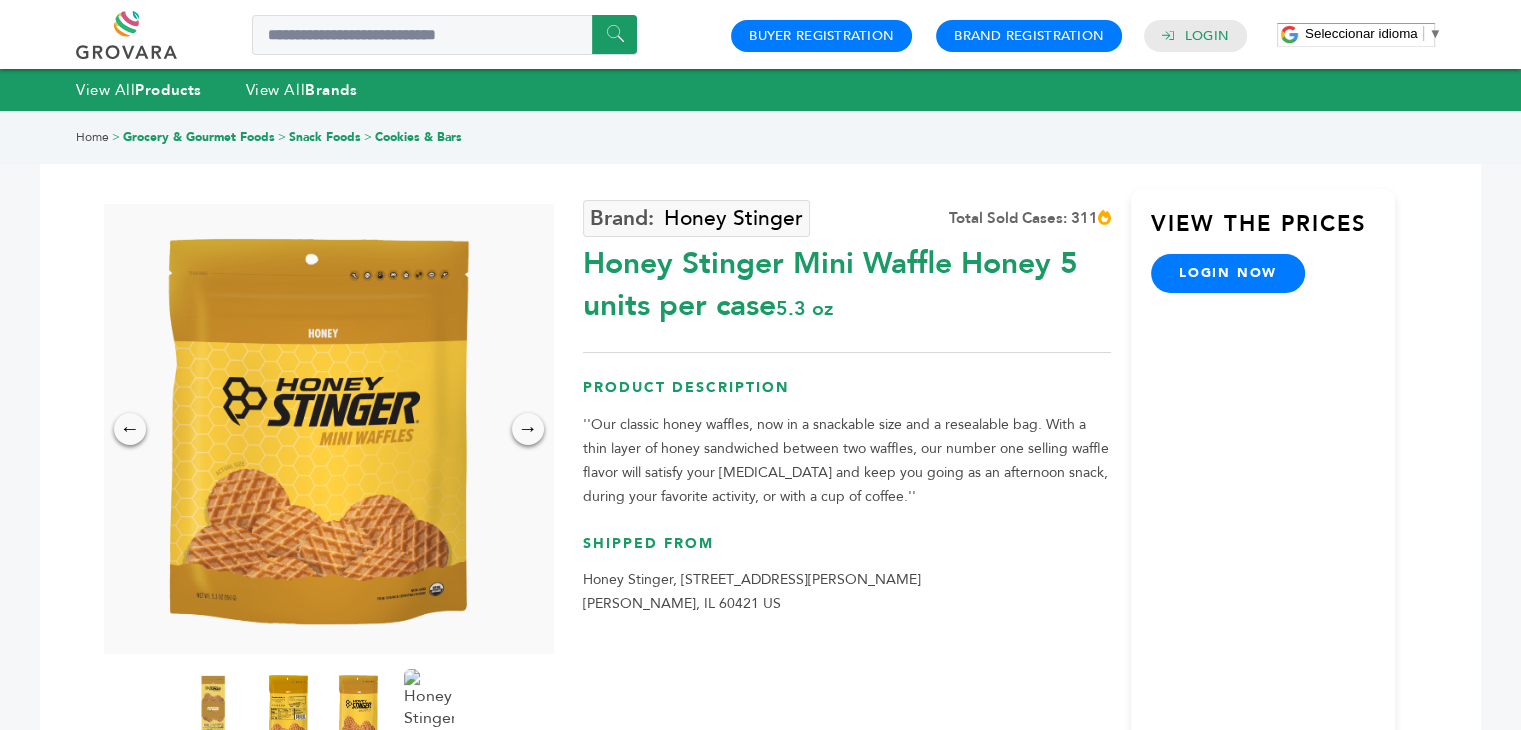 click on "login now" at bounding box center (1228, 273) 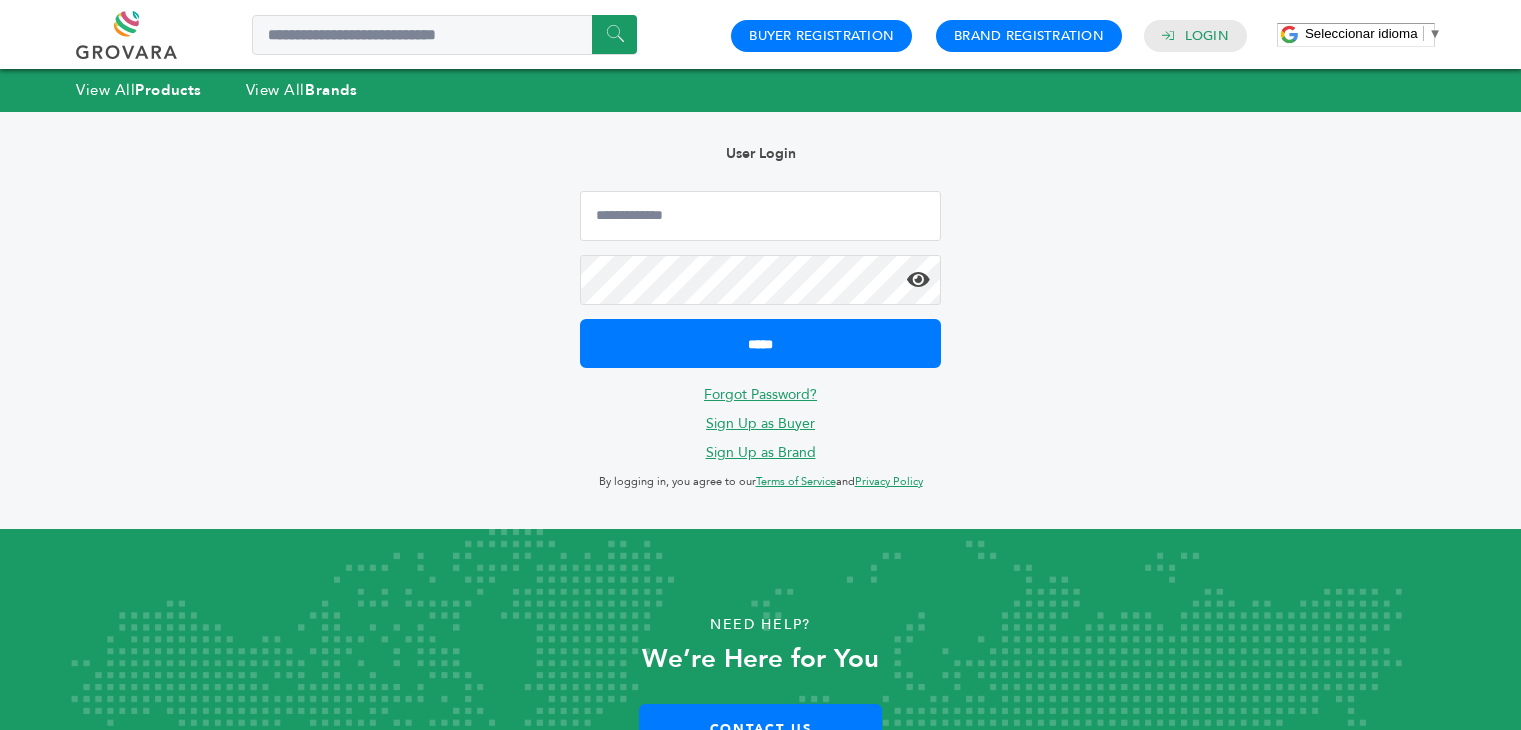 scroll, scrollTop: 0, scrollLeft: 0, axis: both 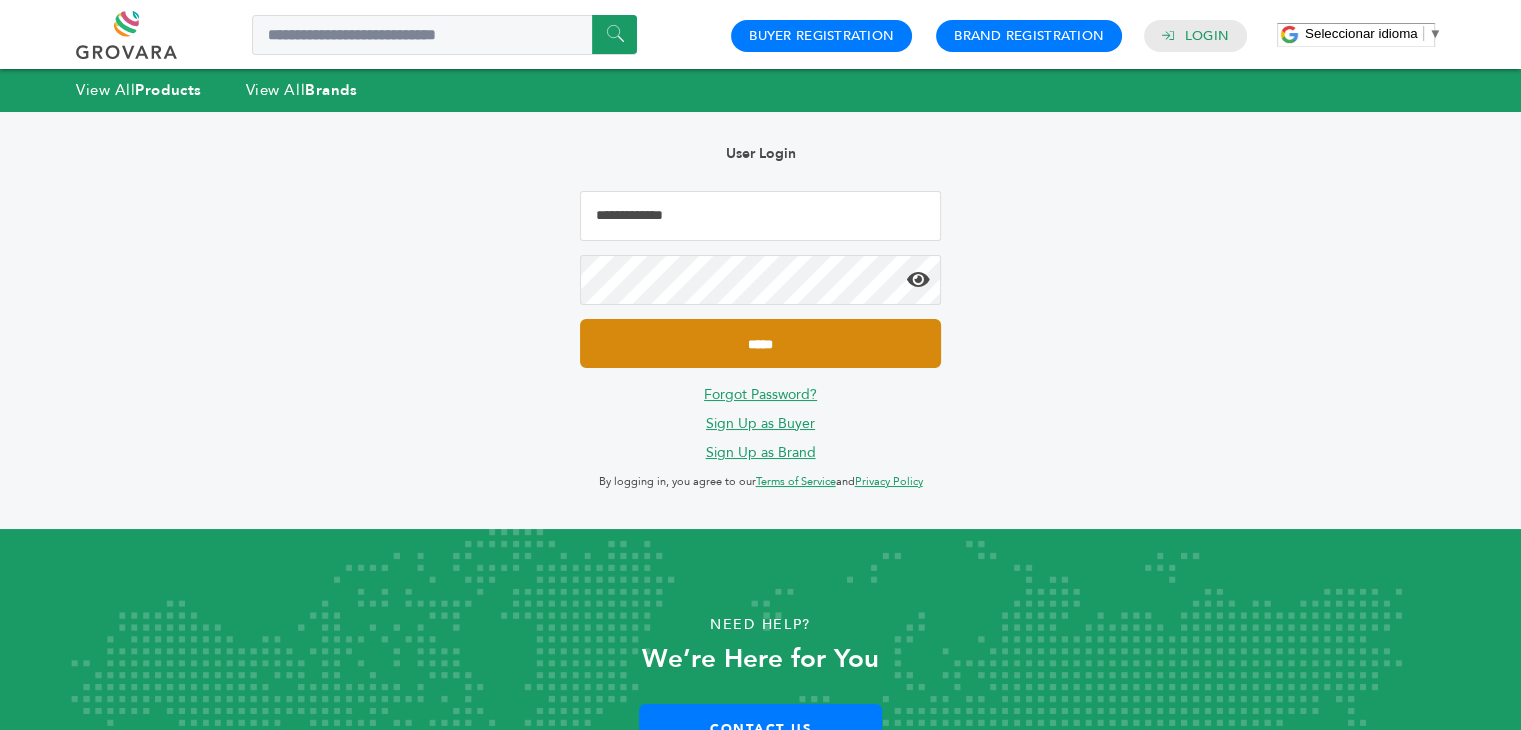 type on "**********" 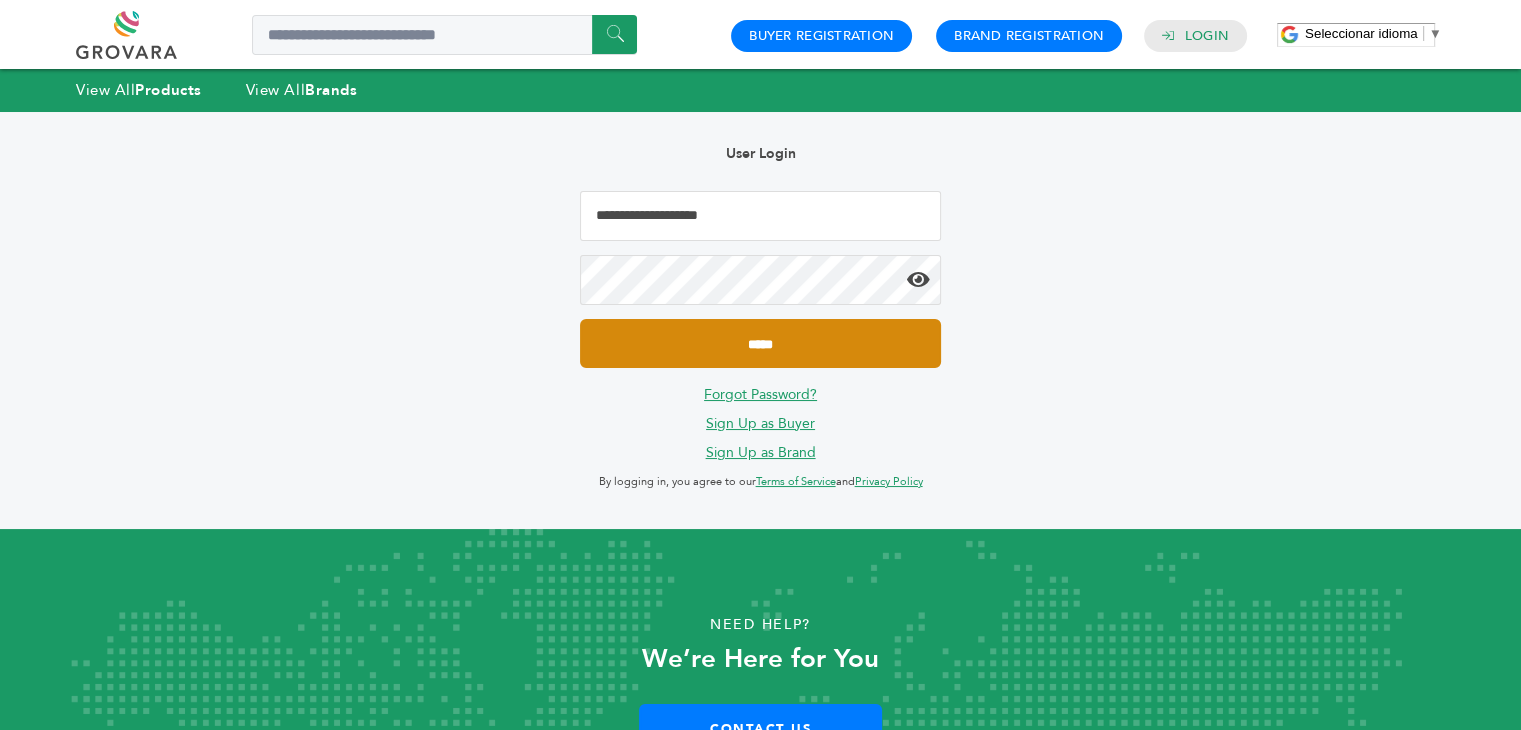 click on "*****" at bounding box center [760, 343] 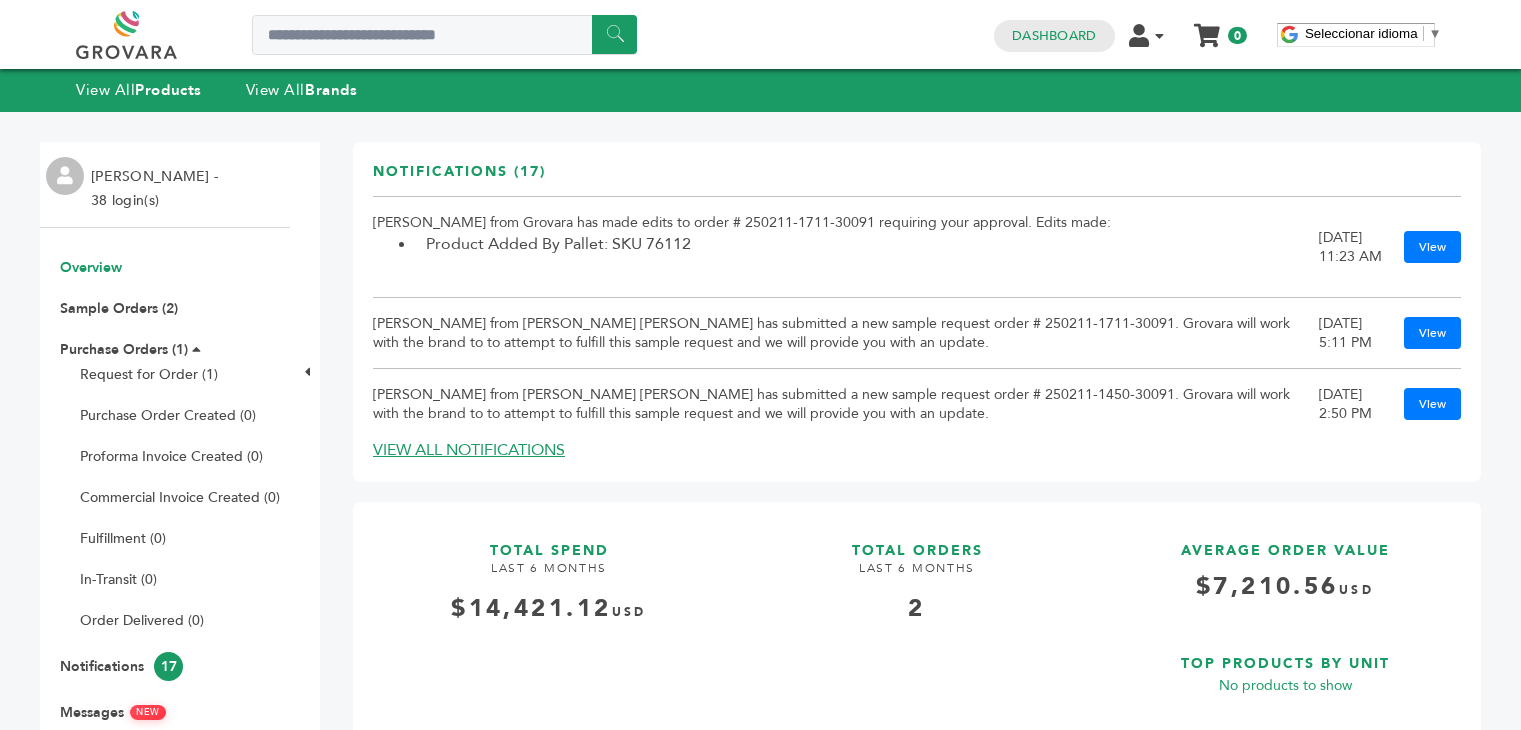 scroll, scrollTop: 0, scrollLeft: 0, axis: both 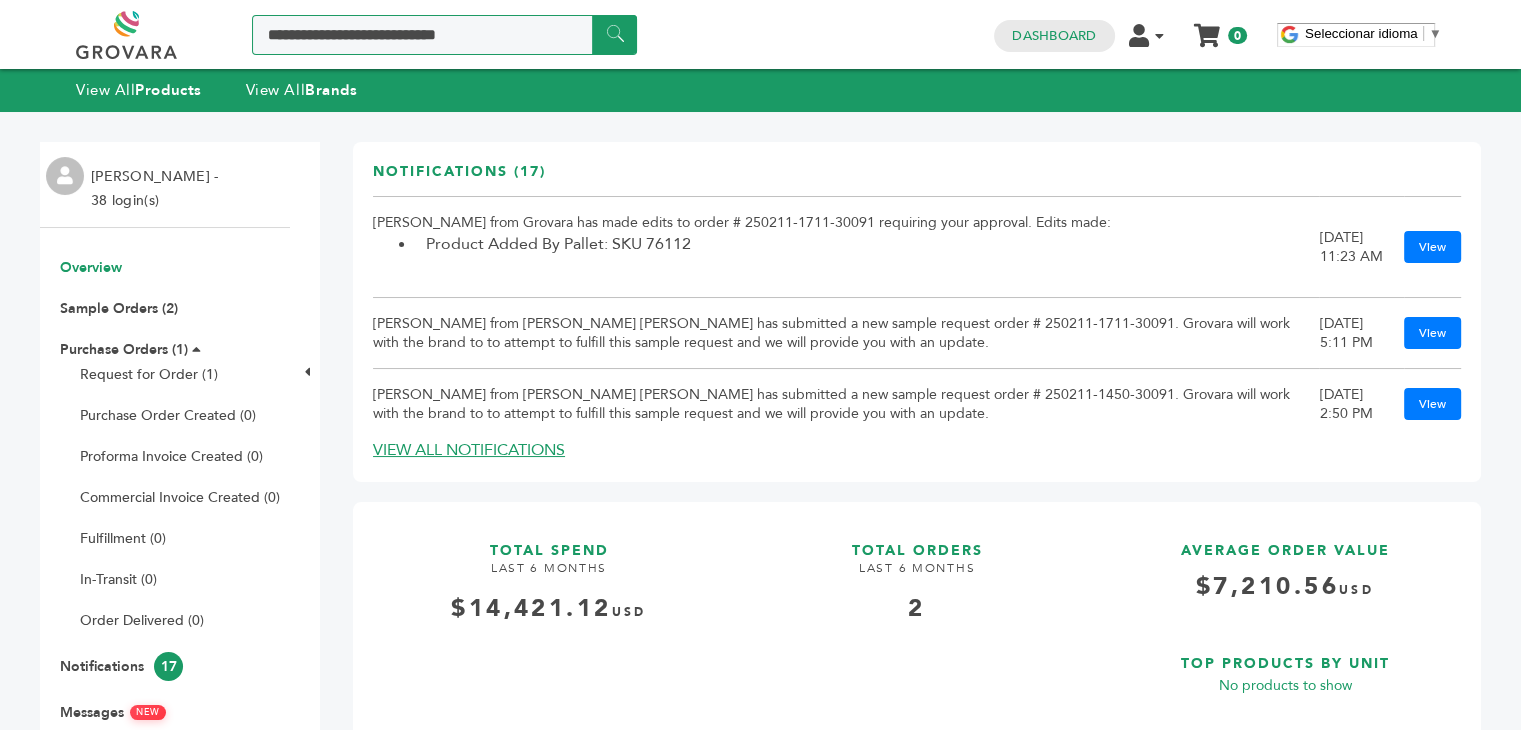 click at bounding box center [444, 35] 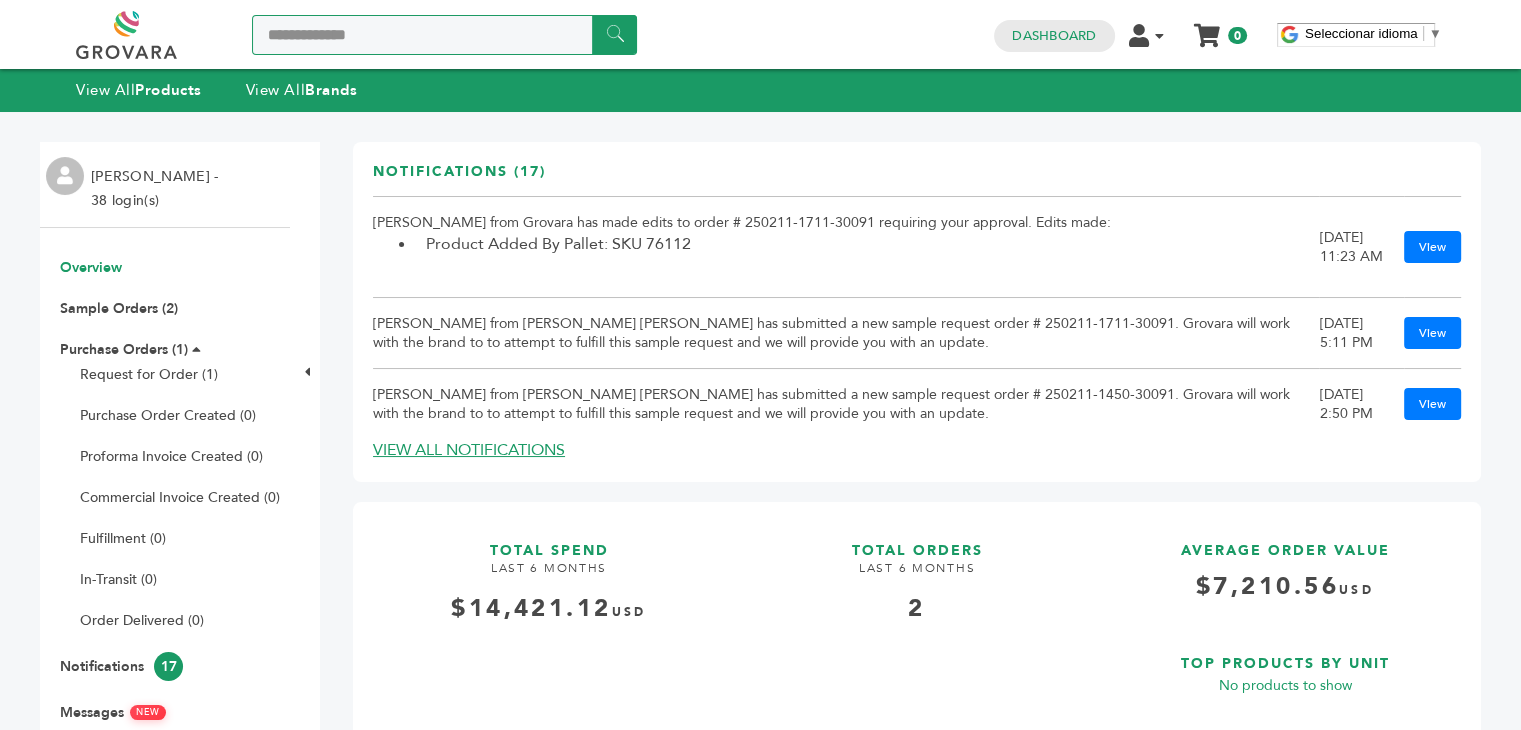 click on "**********" at bounding box center (444, 35) 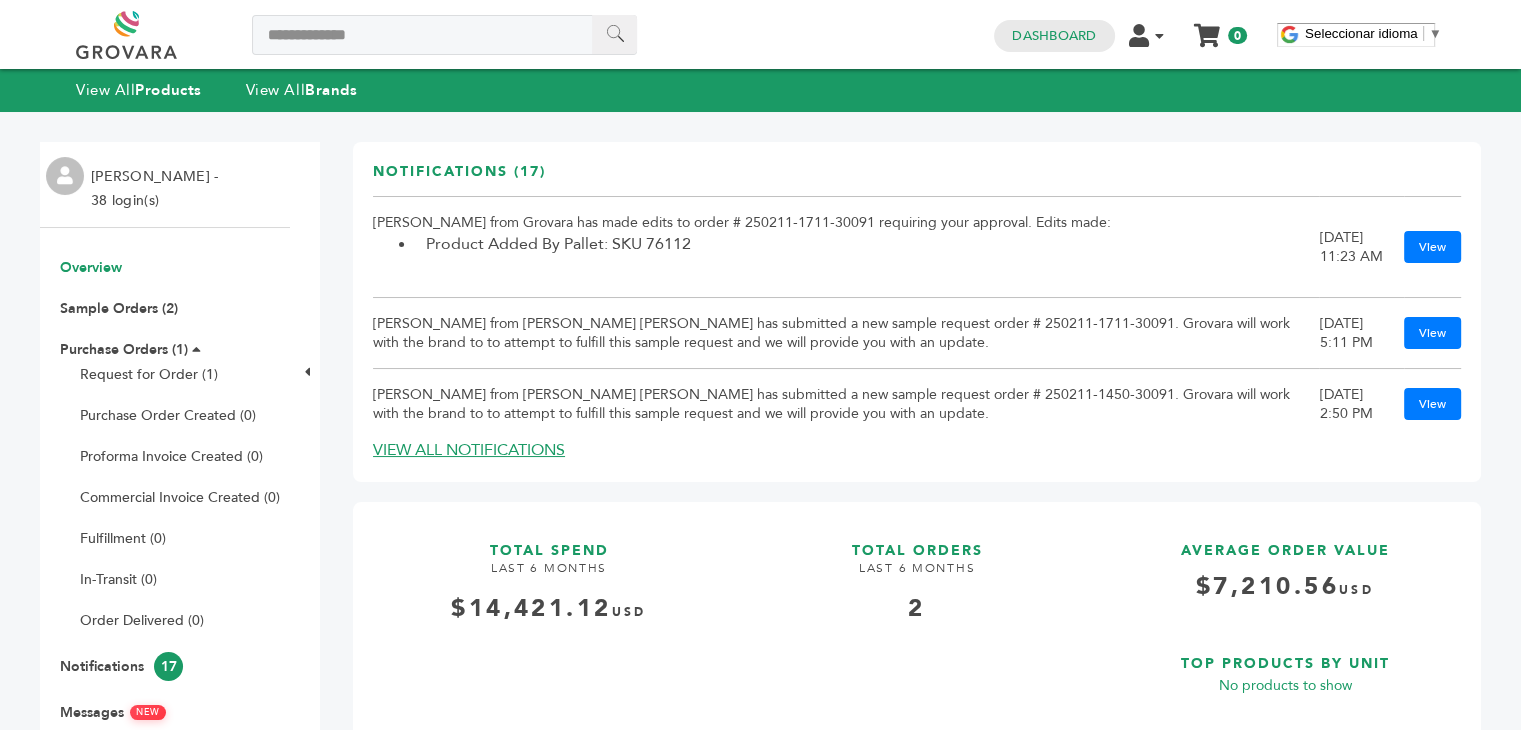 click on "******" at bounding box center [614, 34] 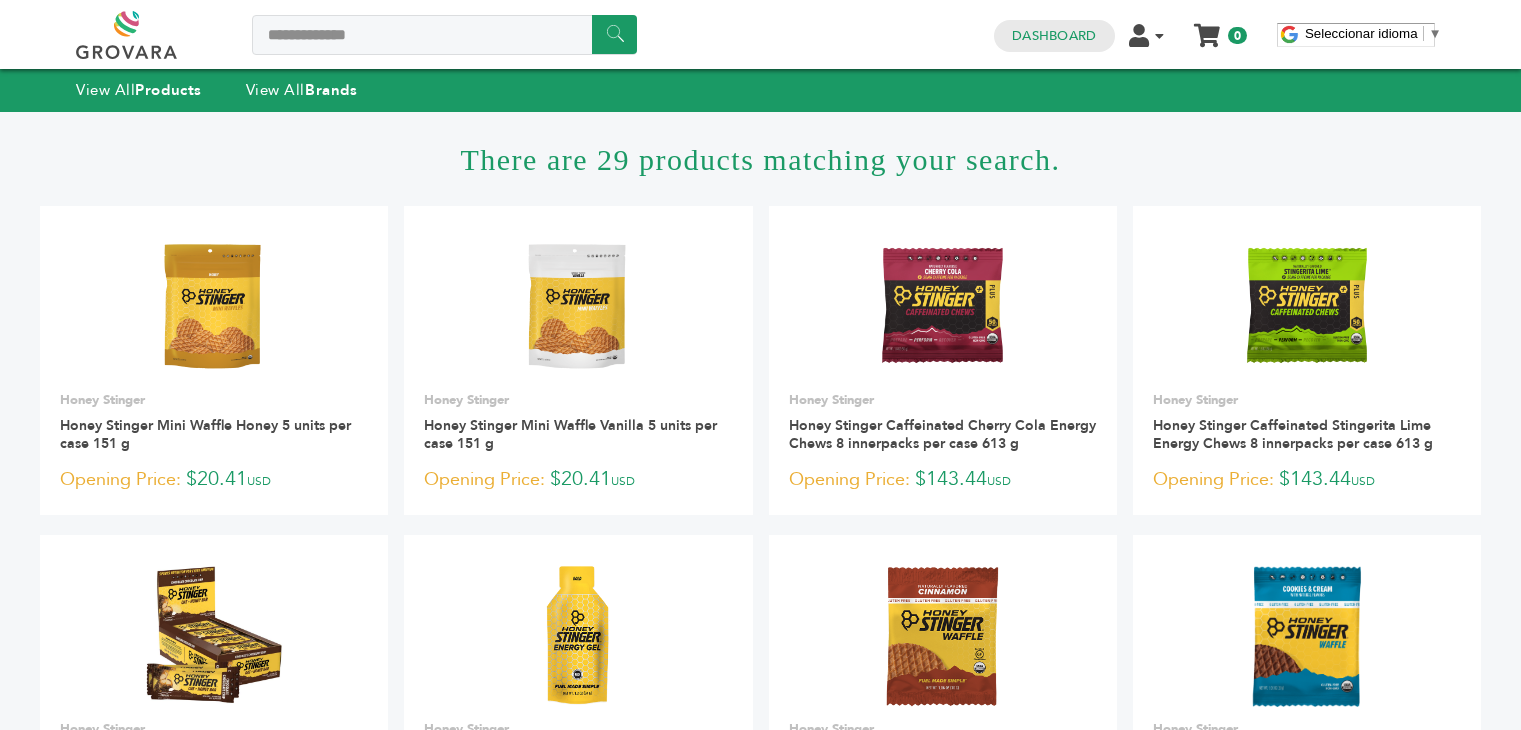 scroll, scrollTop: 0, scrollLeft: 0, axis: both 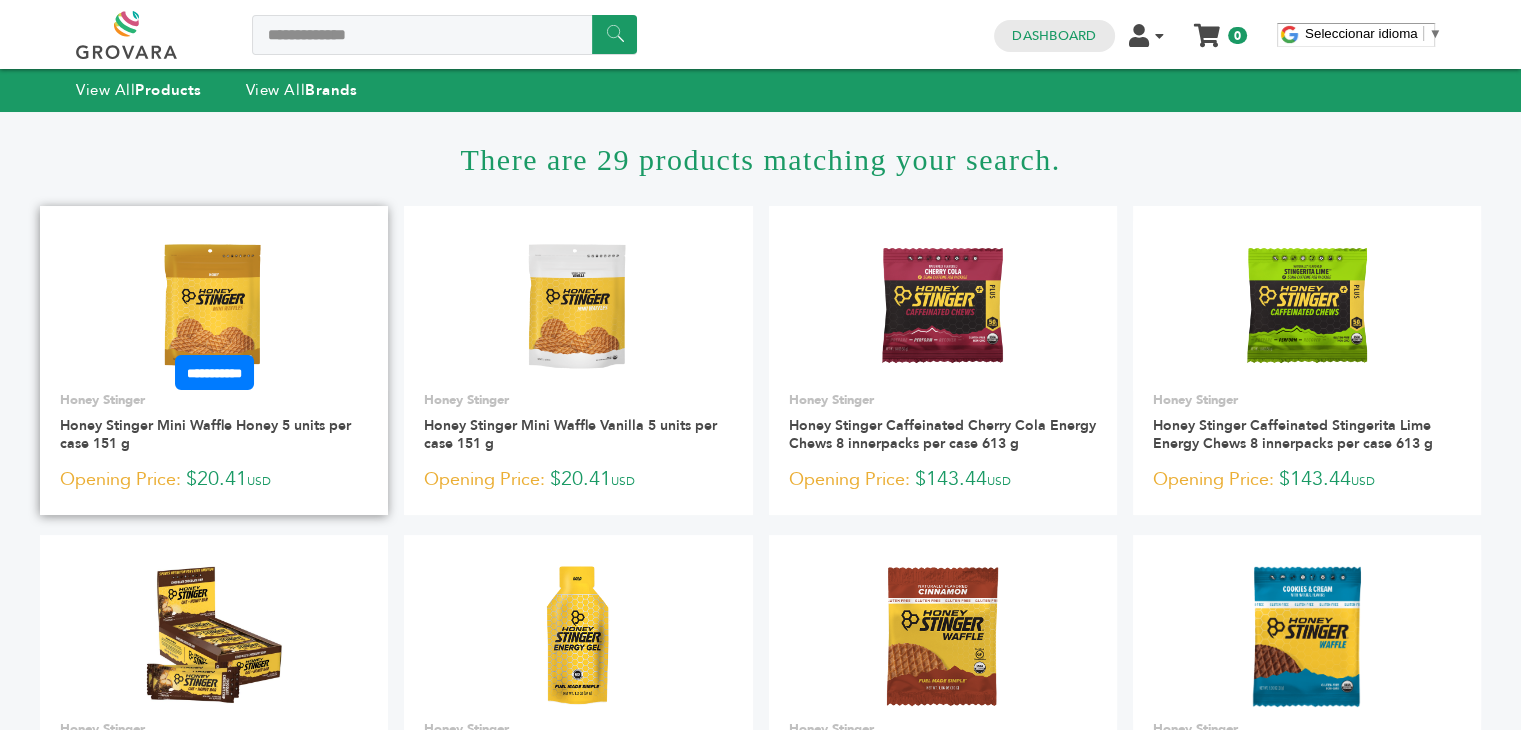 click at bounding box center [214, 305] 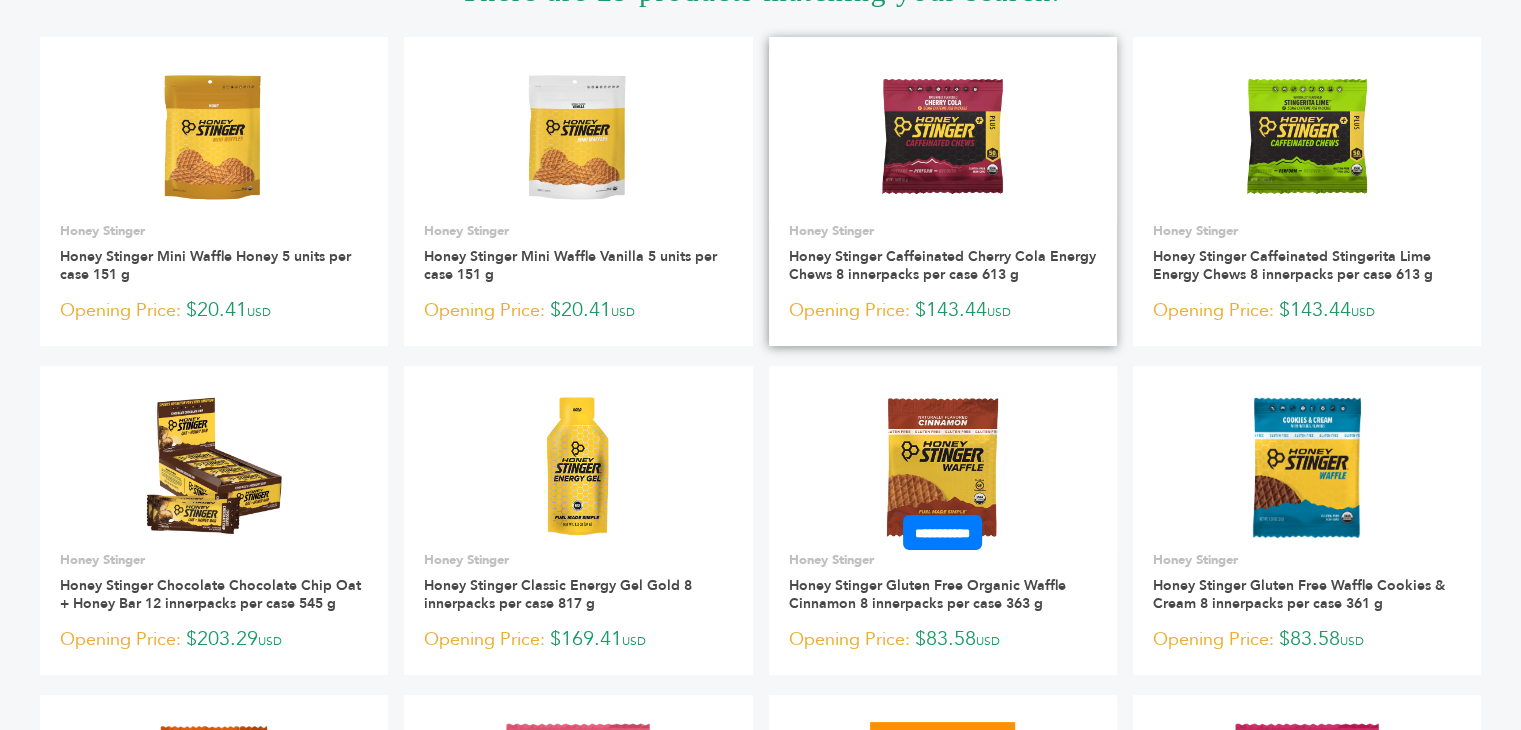 scroll, scrollTop: 0, scrollLeft: 0, axis: both 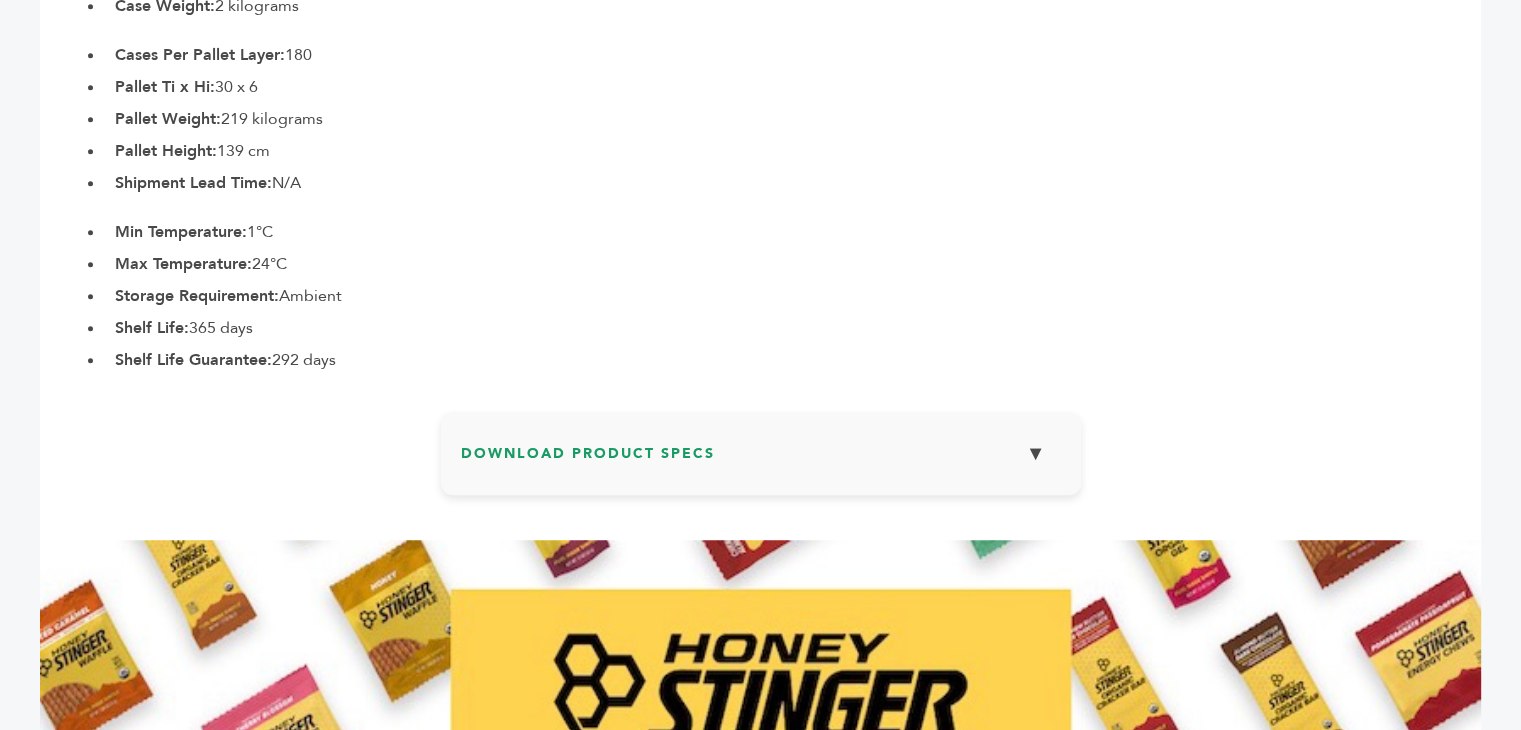 click on "Download Product Specs
▼" at bounding box center [761, 461] 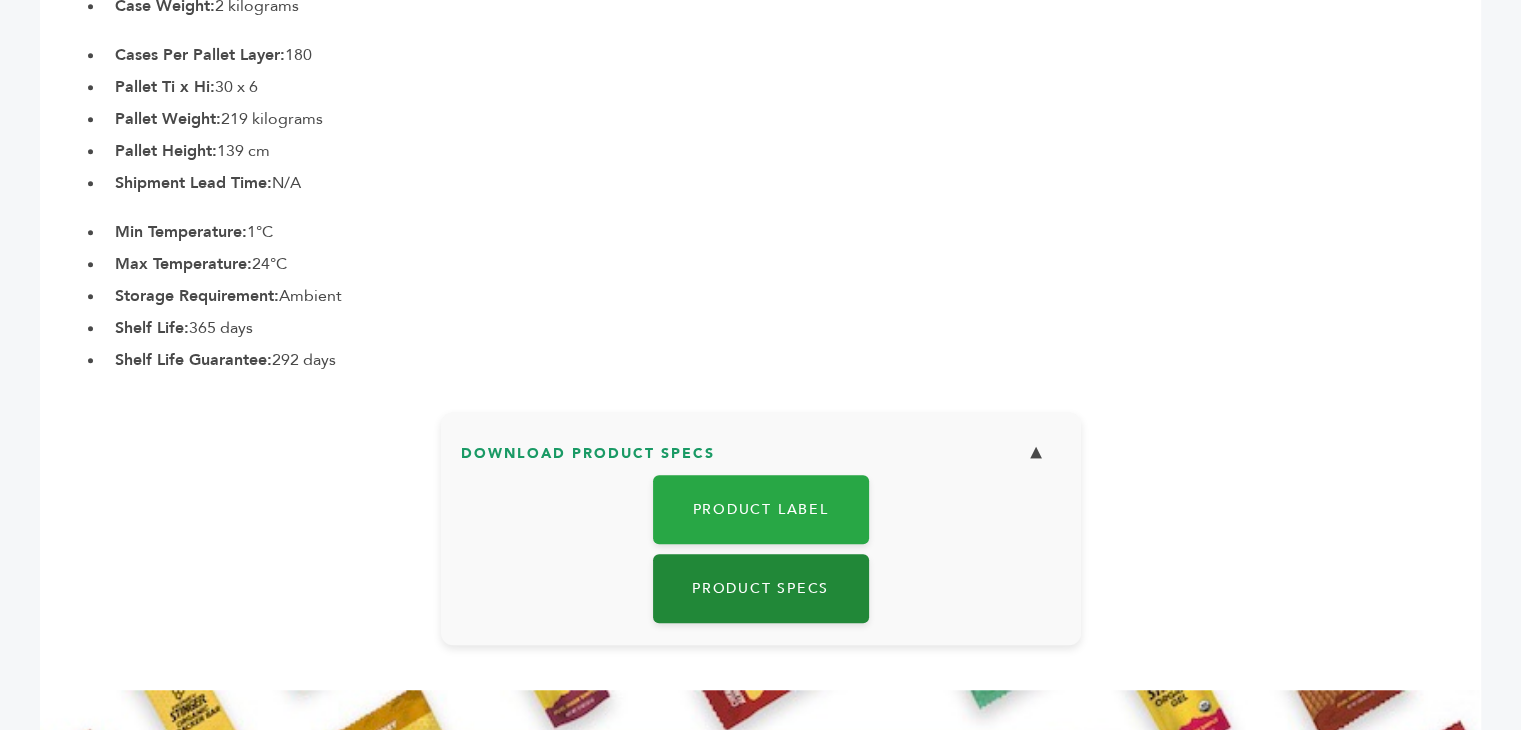 click on "Product Specs" at bounding box center [761, 588] 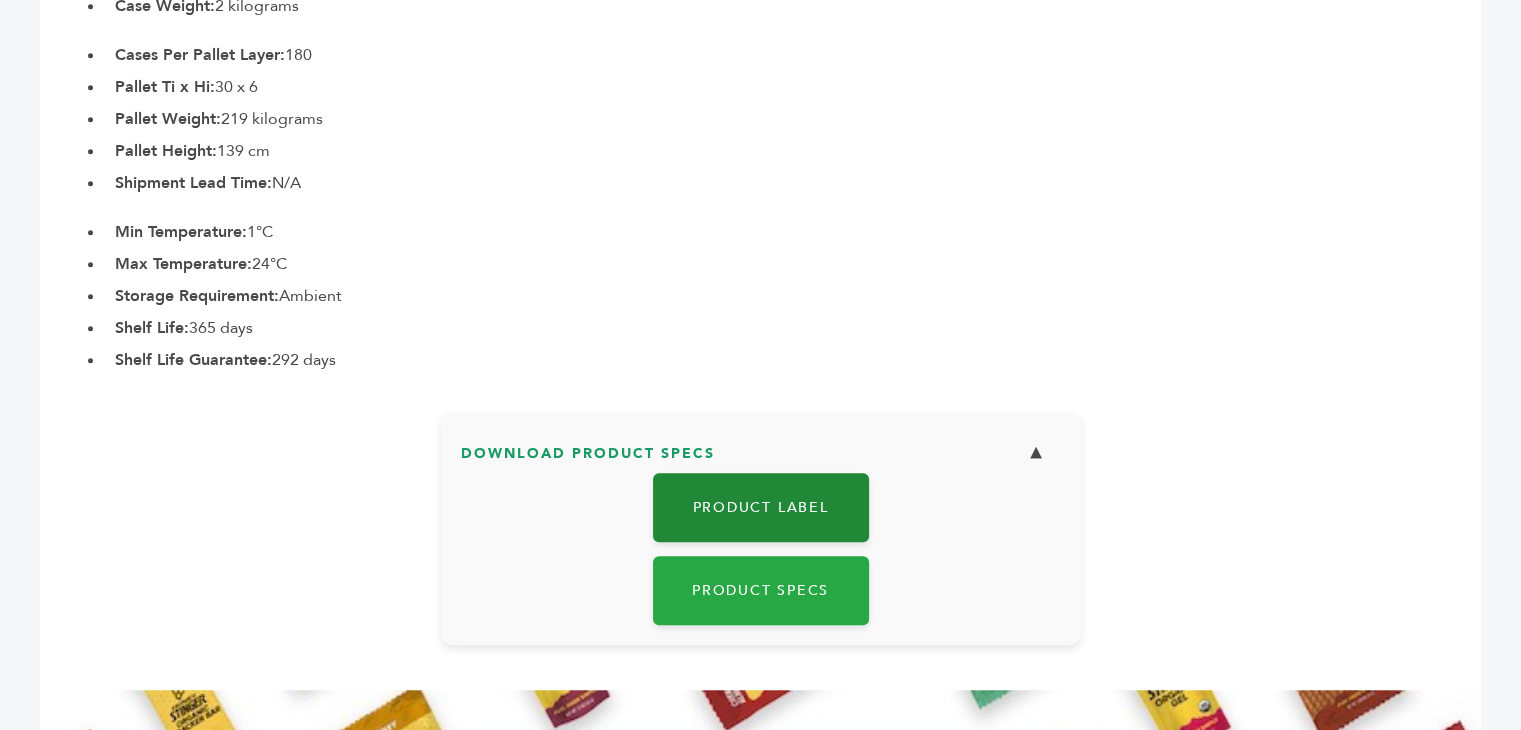 click on "Product Label" at bounding box center [761, 507] 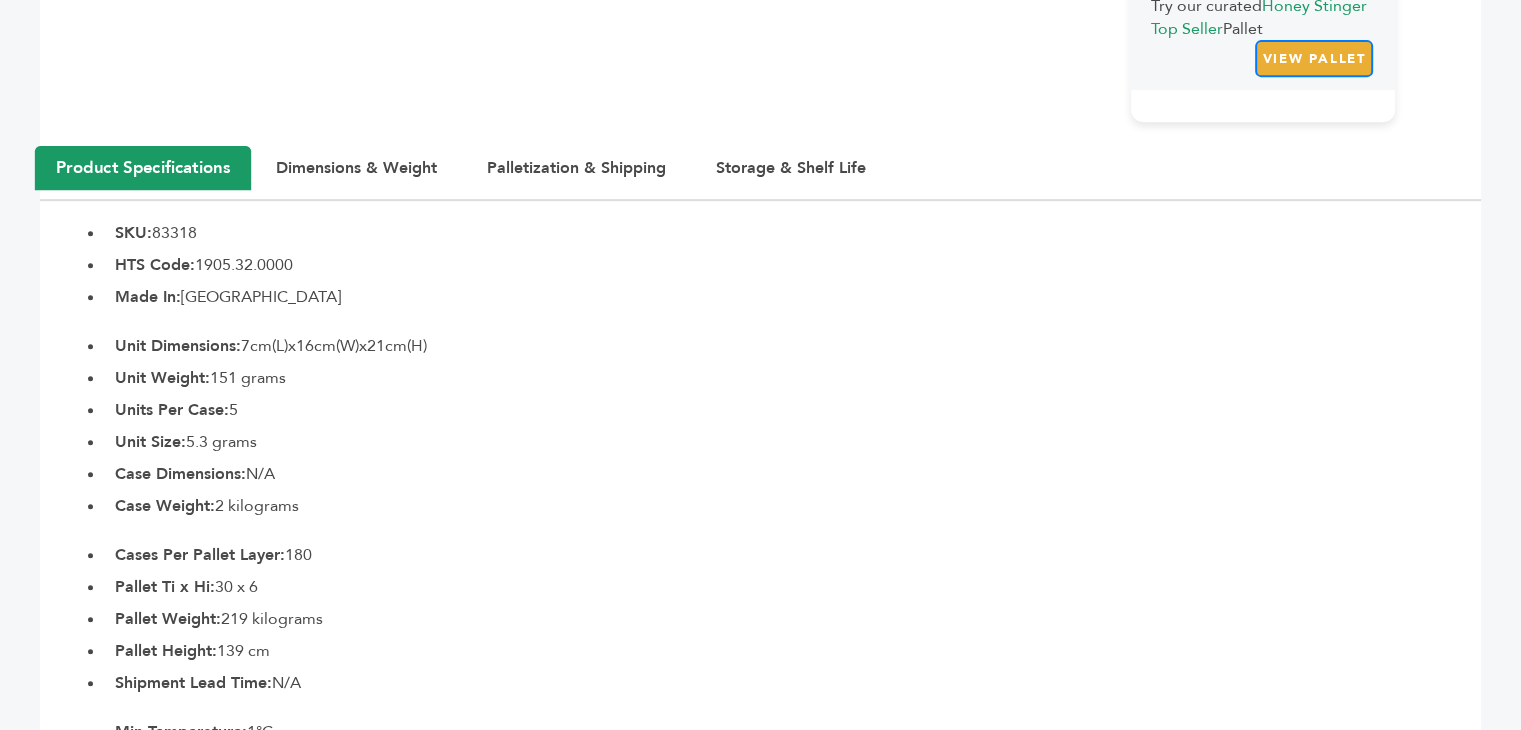 scroll, scrollTop: 800, scrollLeft: 0, axis: vertical 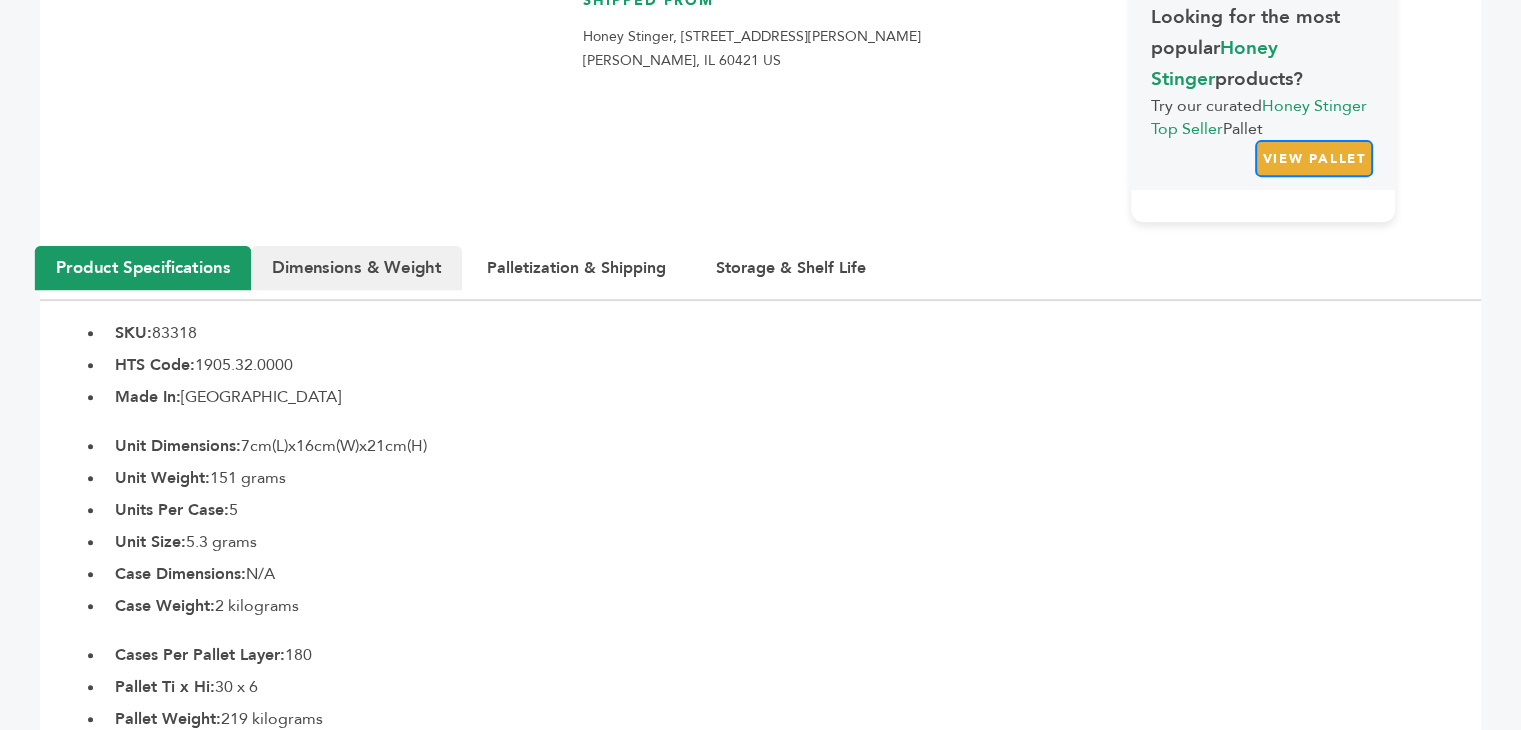 click on "Dimensions & Weight" at bounding box center (356, 268) 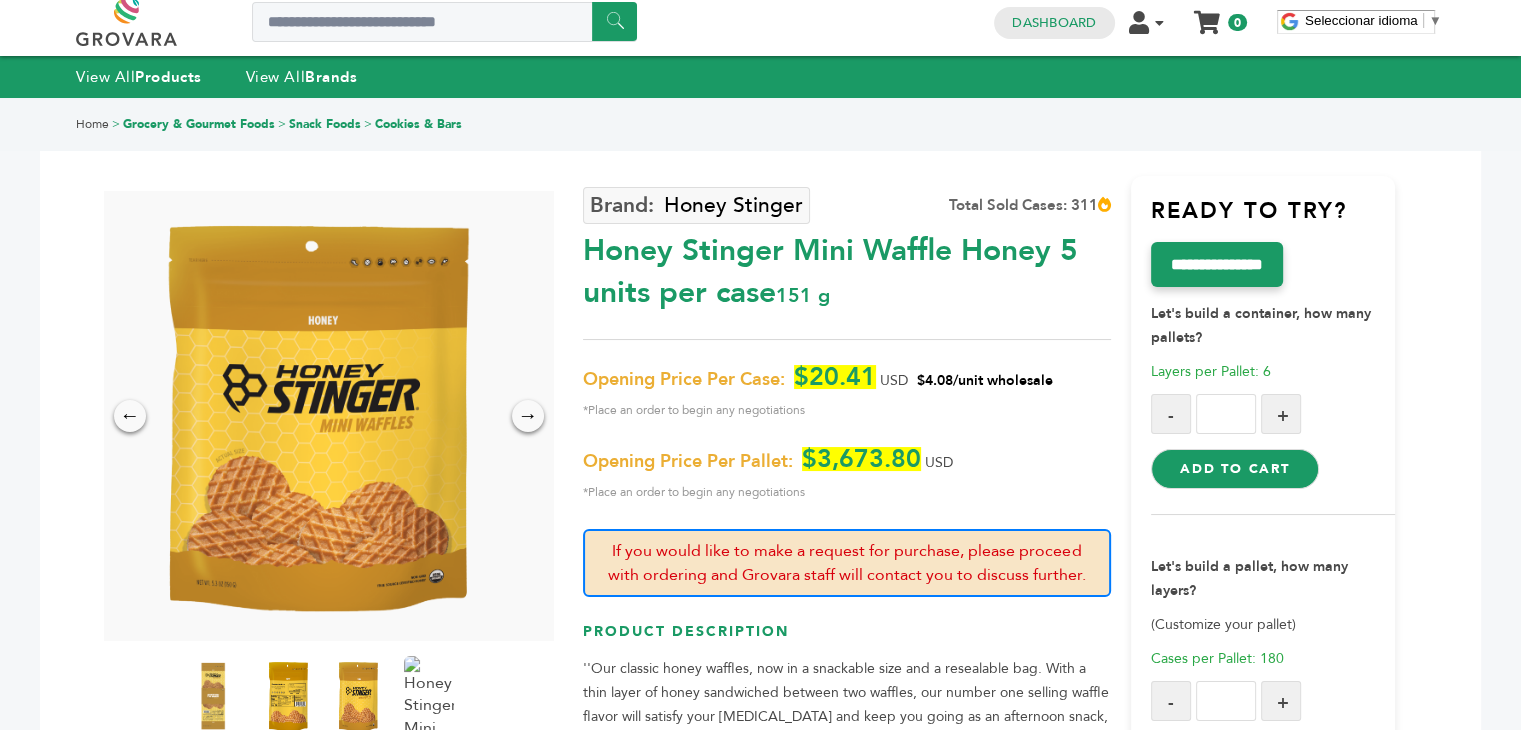 scroll, scrollTop: 0, scrollLeft: 0, axis: both 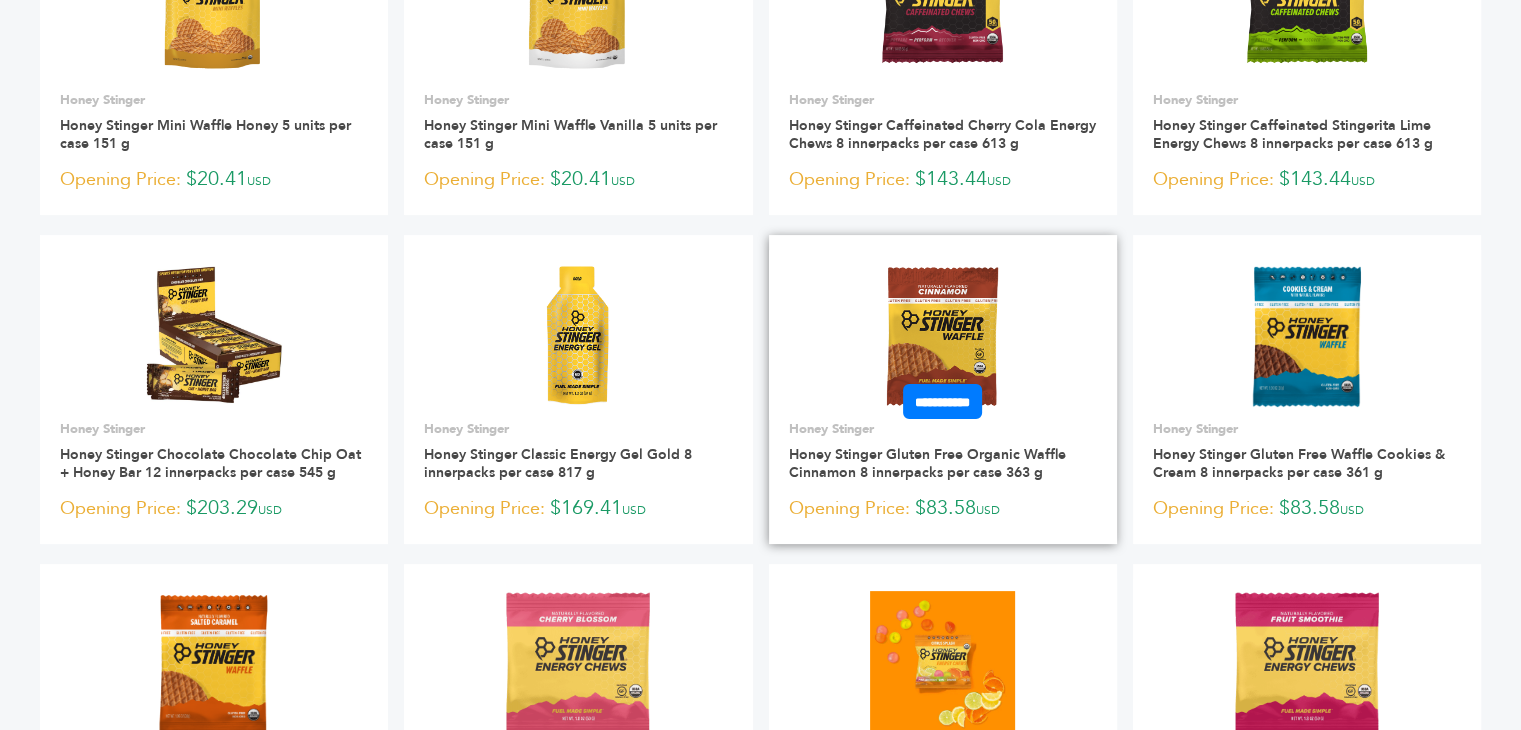 click at bounding box center [943, 335] 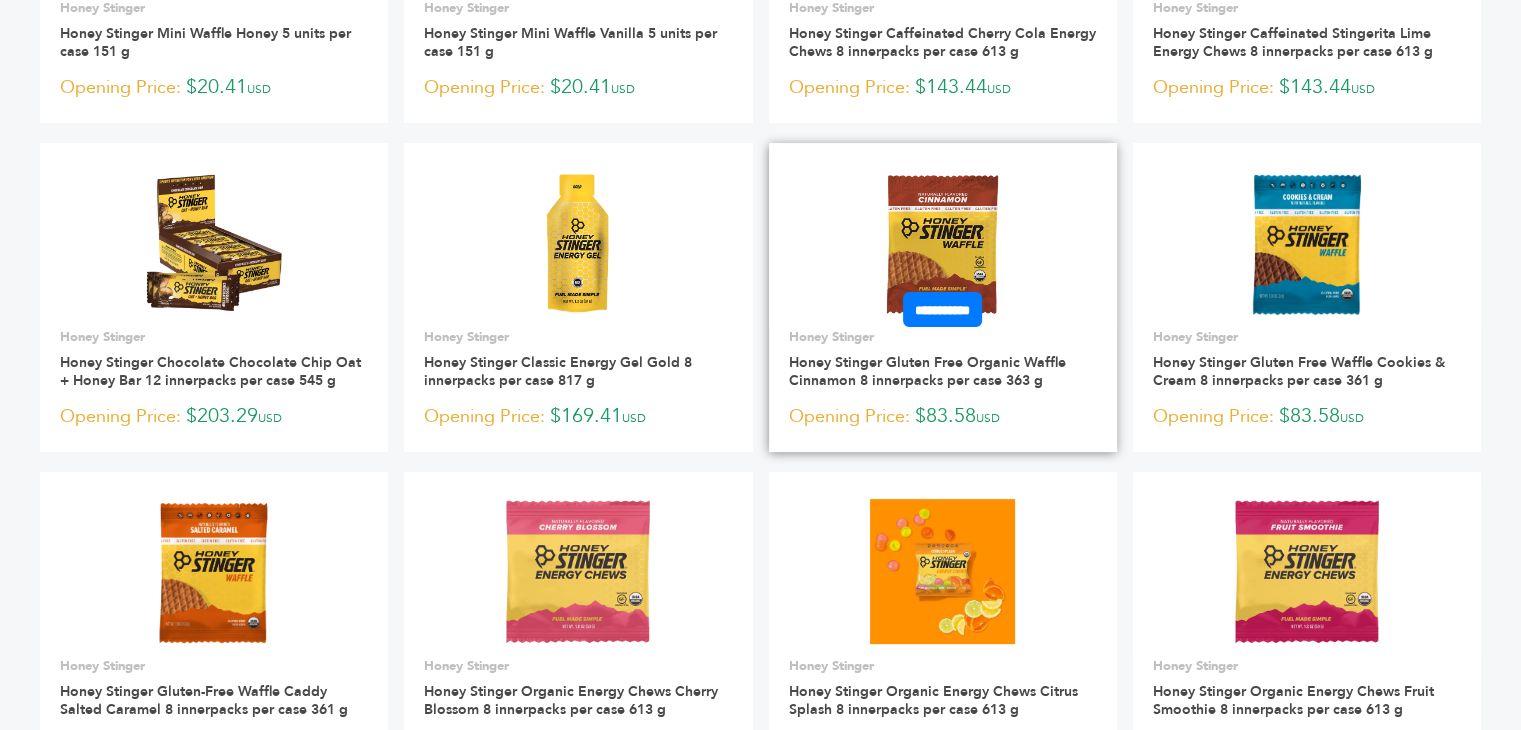 scroll, scrollTop: 500, scrollLeft: 0, axis: vertical 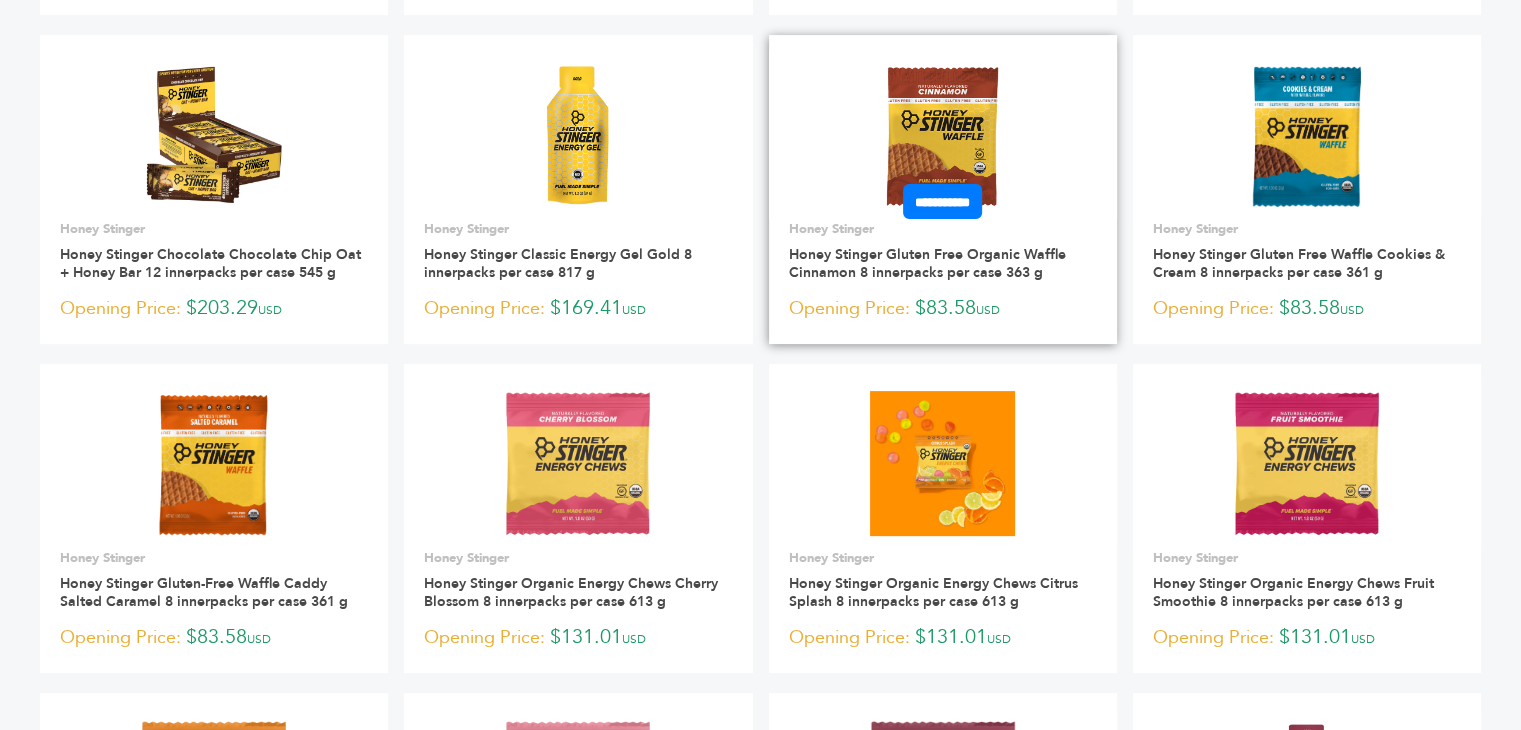 click on "**********" at bounding box center (943, 201) 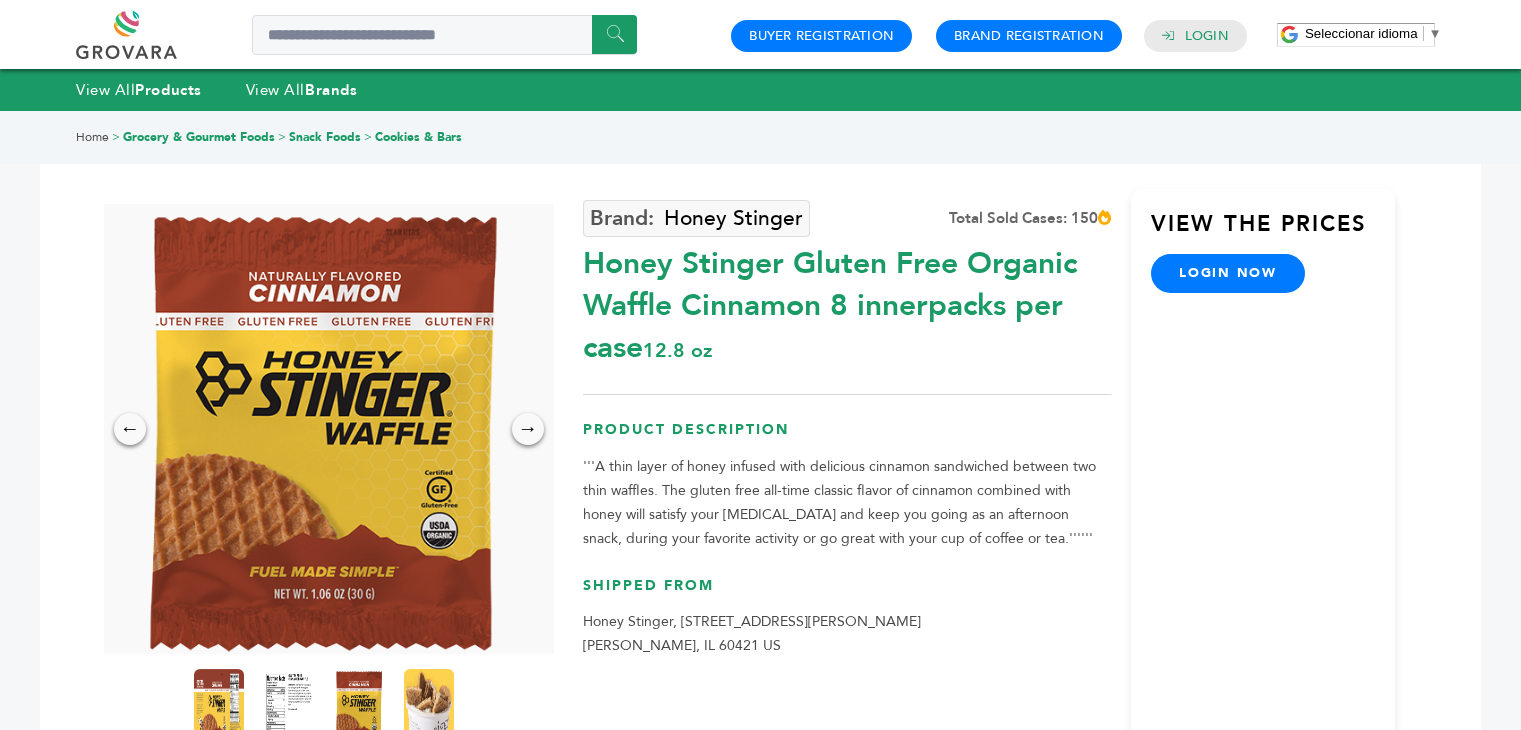 scroll, scrollTop: 0, scrollLeft: 0, axis: both 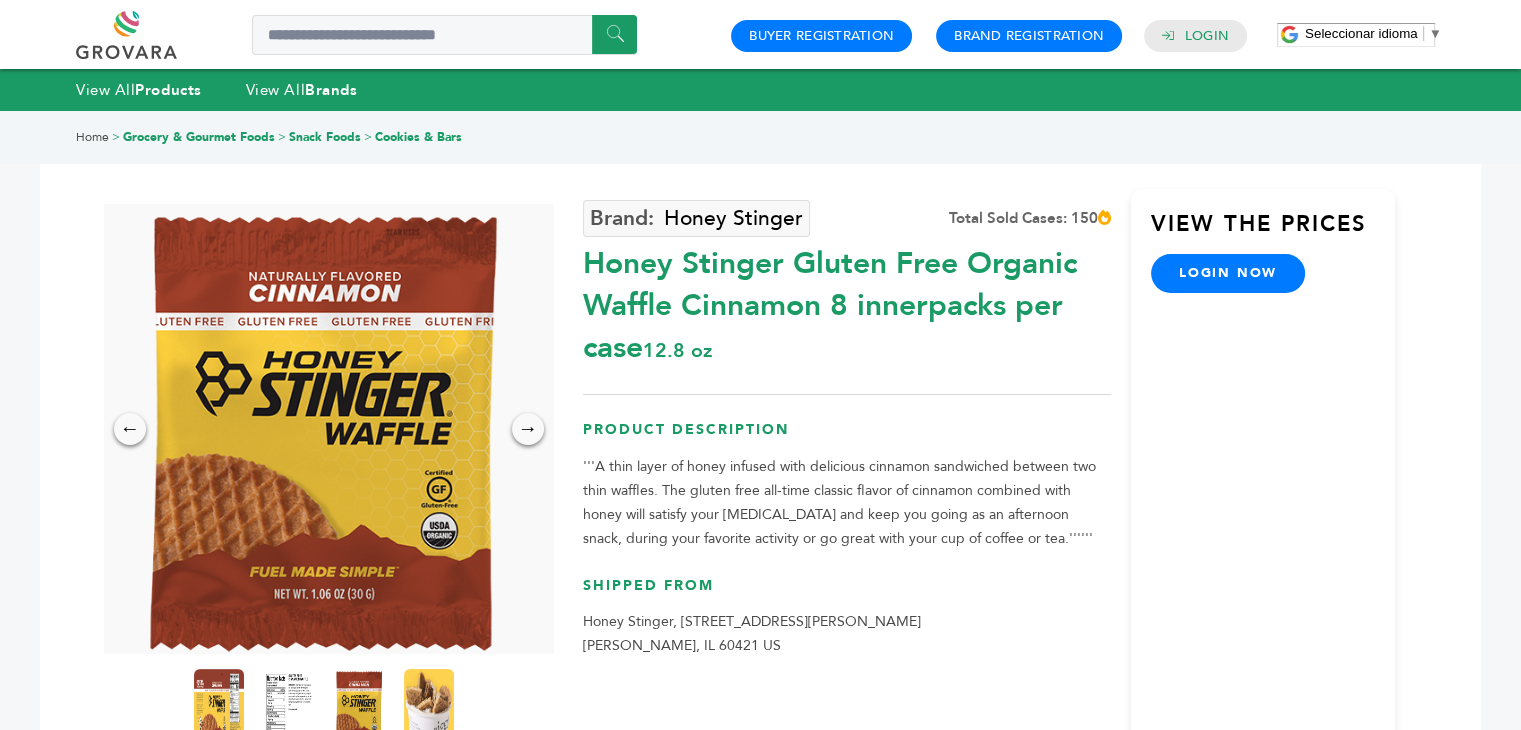 click on "Buyer Registration
Brand Registration
Login" at bounding box center [989, 35] 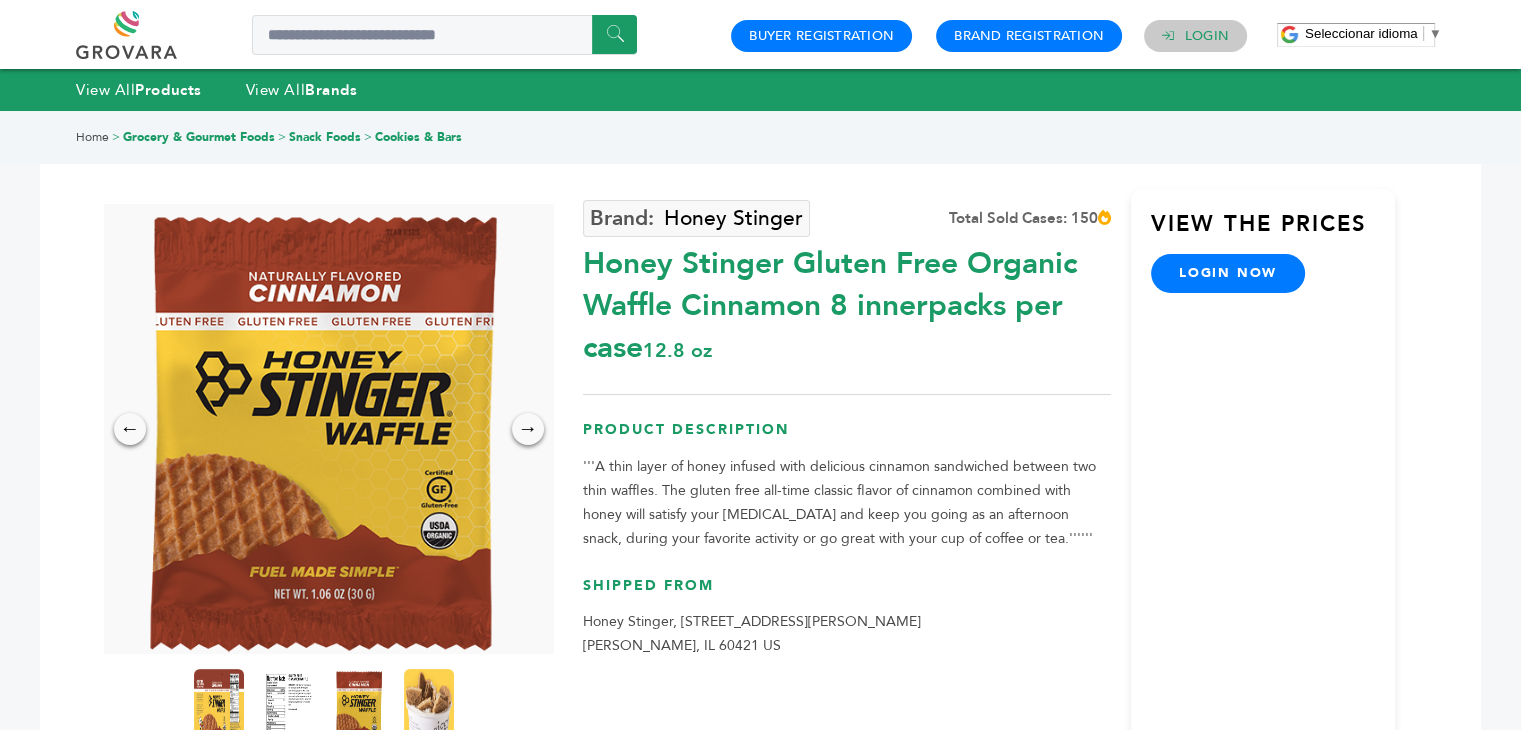 click on "Login" at bounding box center [1207, 36] 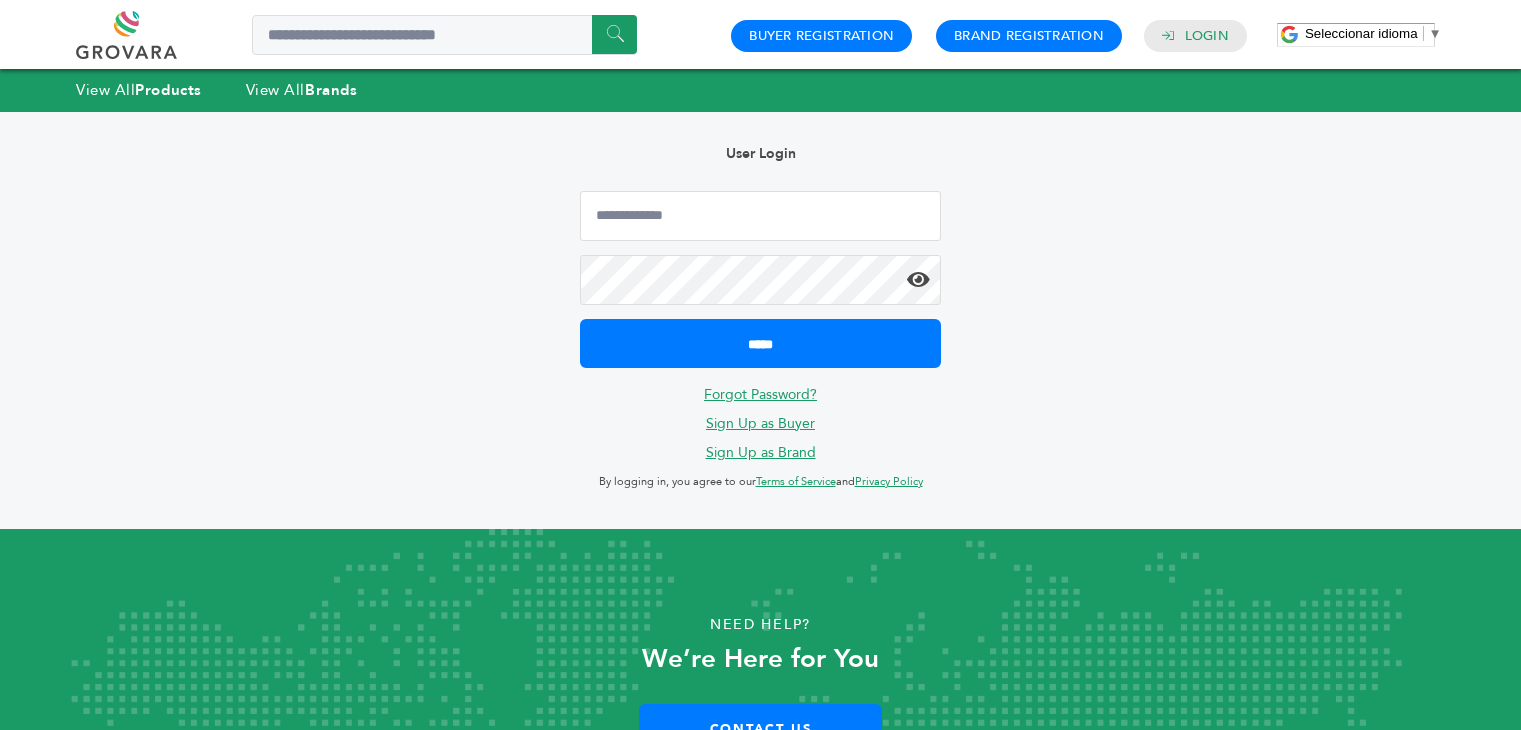 scroll, scrollTop: 0, scrollLeft: 0, axis: both 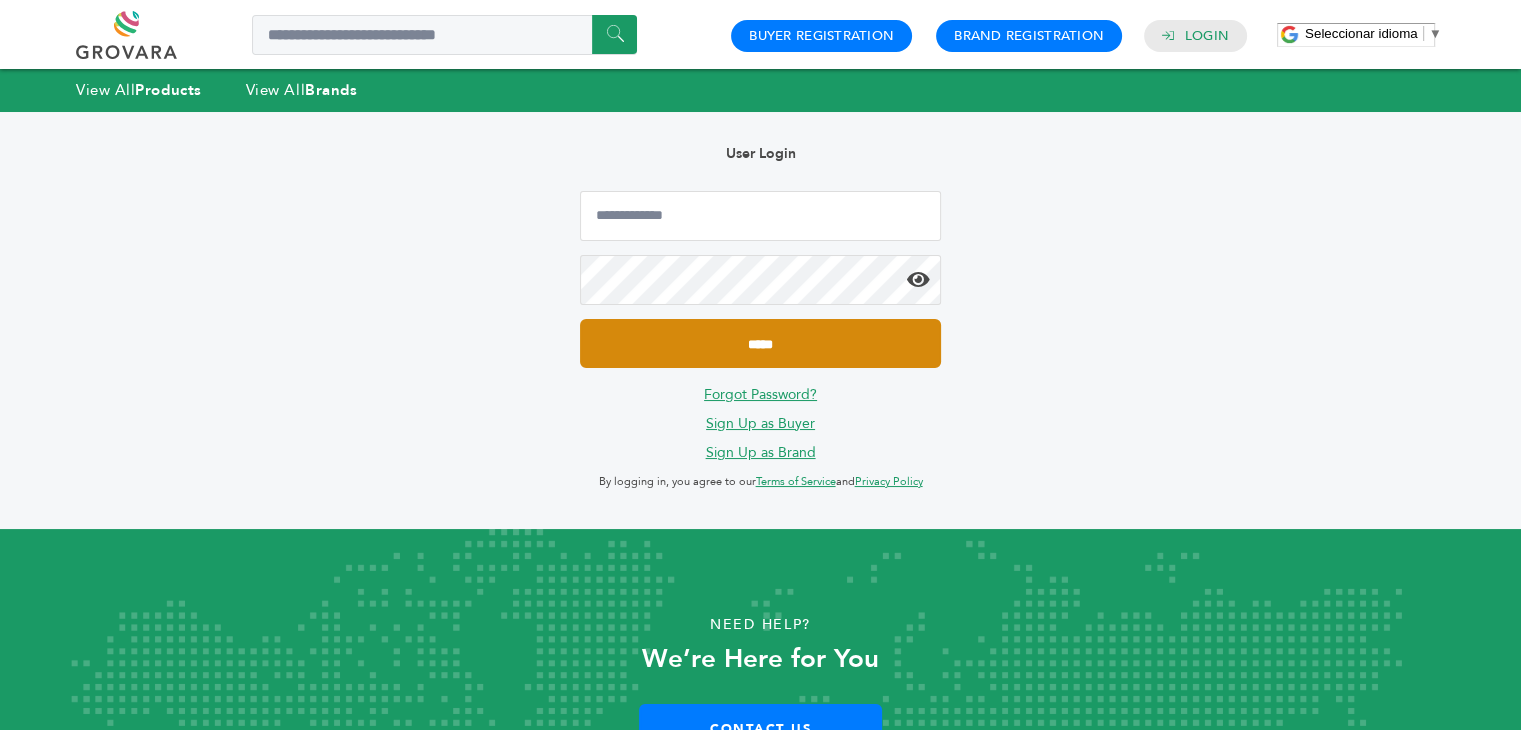 type on "**********" 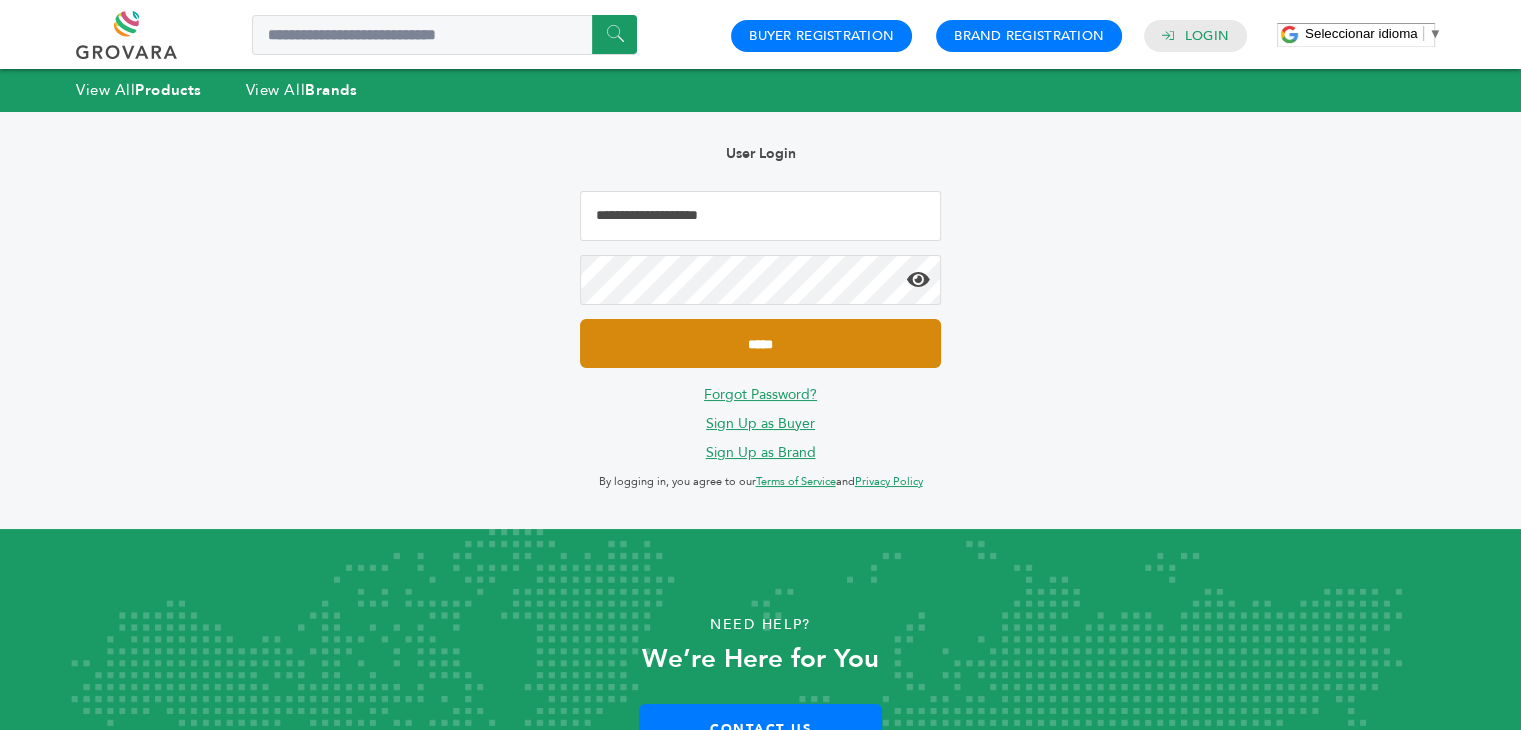 click on "*****" at bounding box center [760, 343] 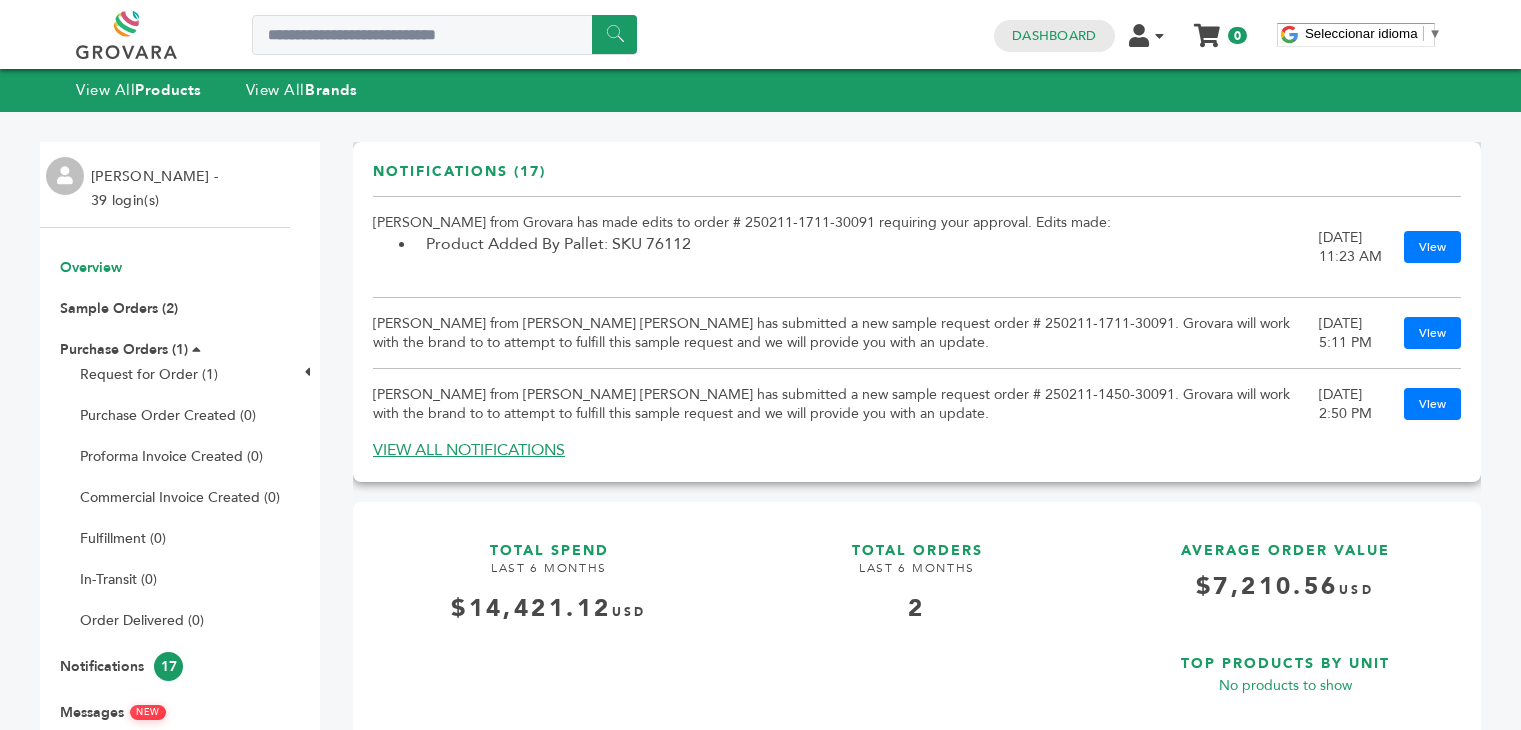 scroll, scrollTop: 0, scrollLeft: 0, axis: both 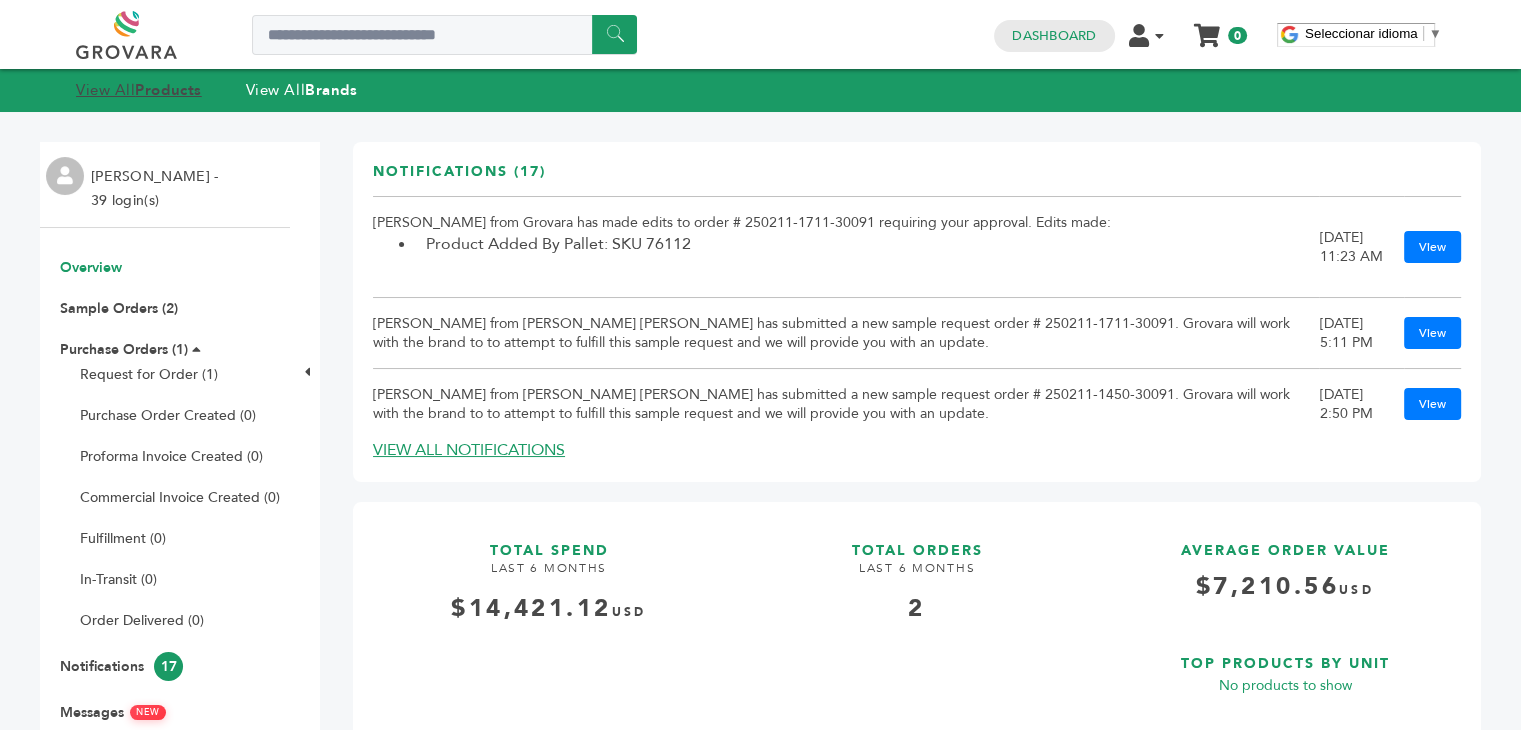 click on "Products" at bounding box center [168, 90] 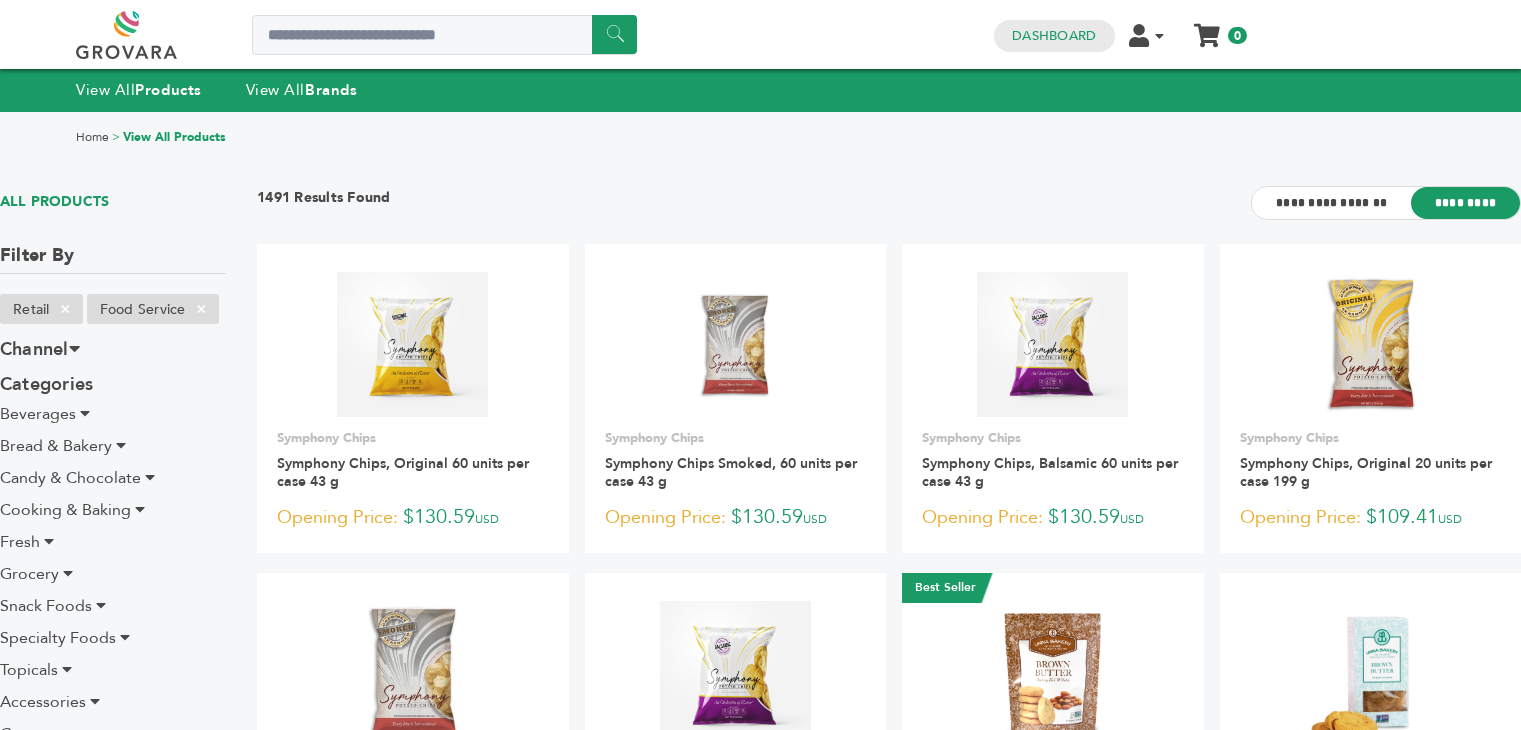 scroll, scrollTop: 0, scrollLeft: 0, axis: both 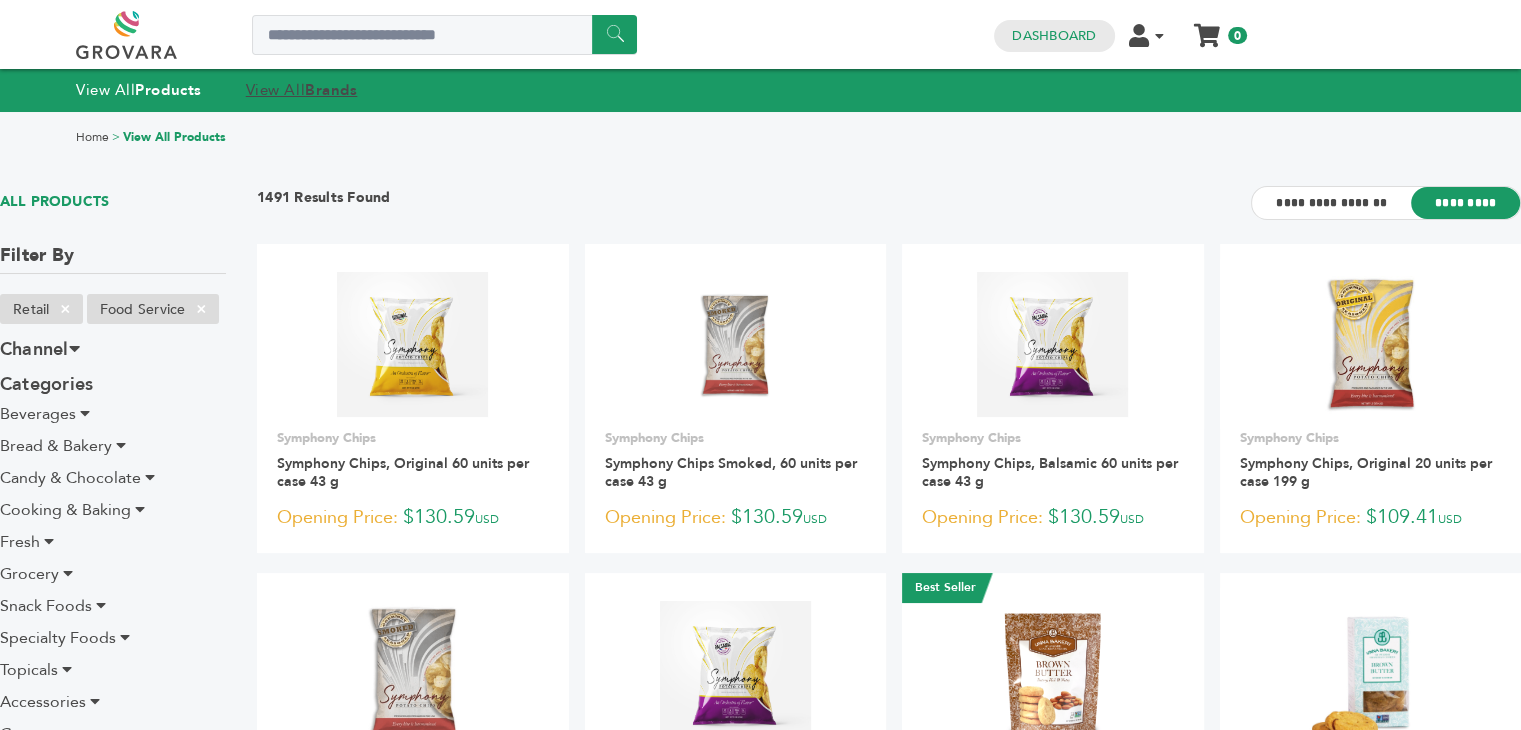 click on "Brands" at bounding box center (331, 90) 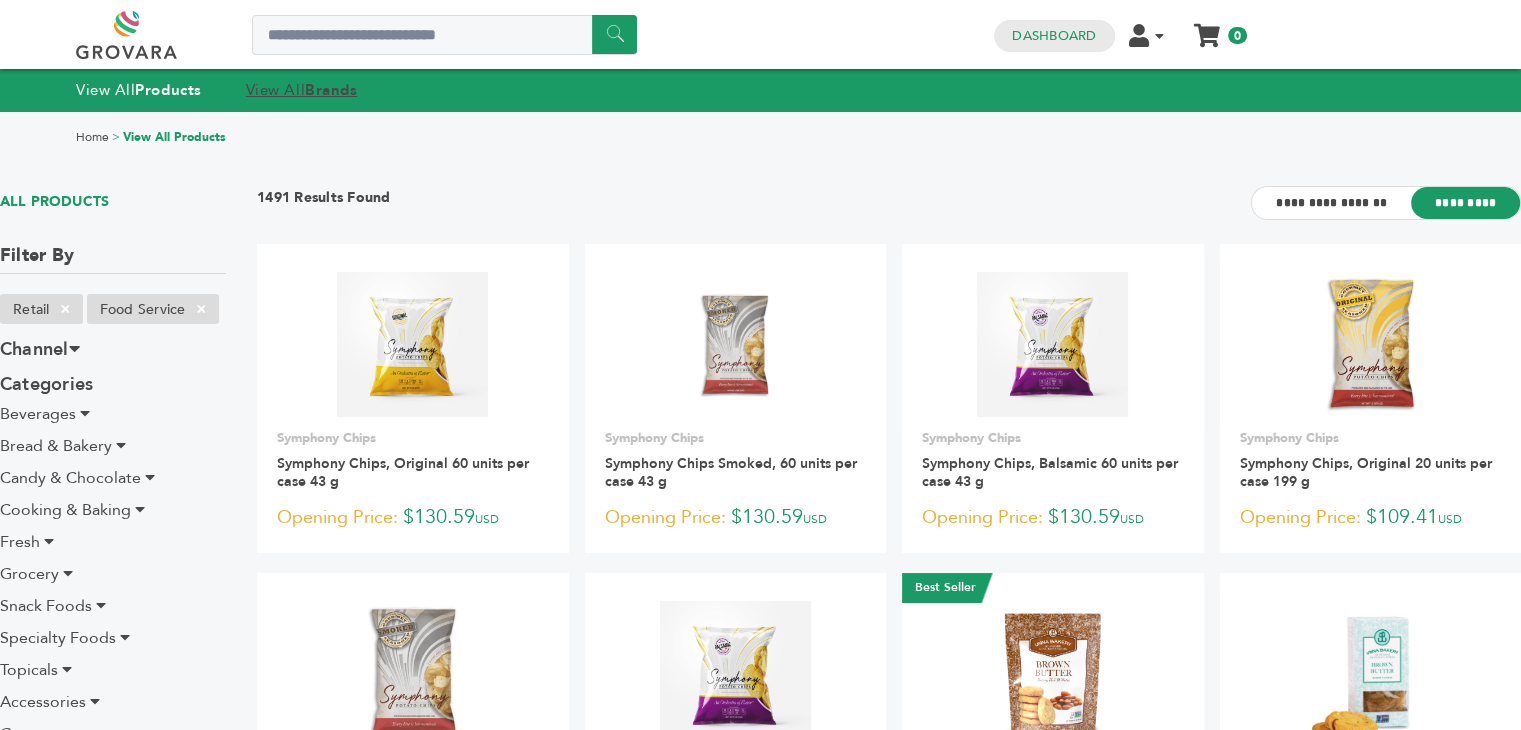 scroll, scrollTop: 0, scrollLeft: 0, axis: both 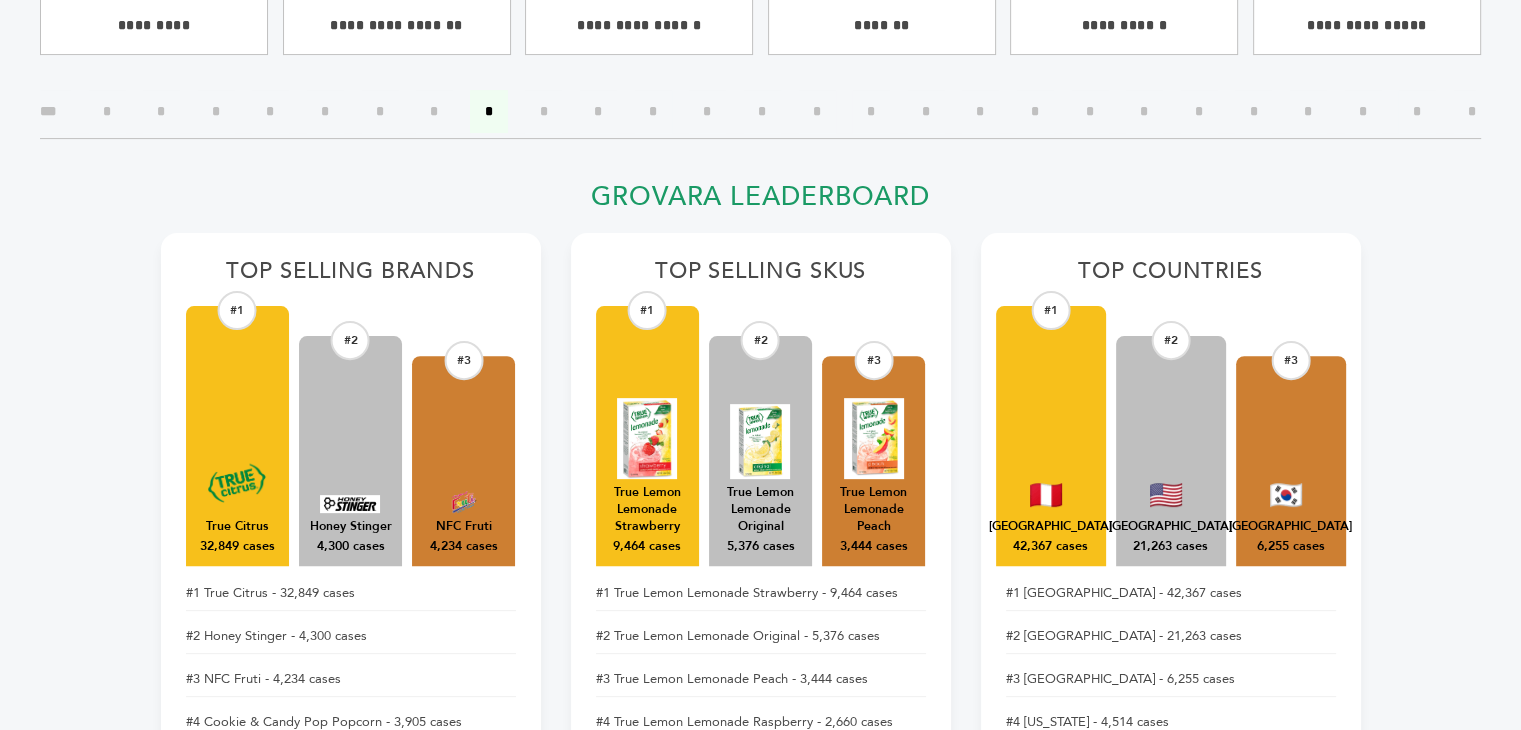 click on "#2
Honey Stinger
4,300 cases" at bounding box center (350, 451) 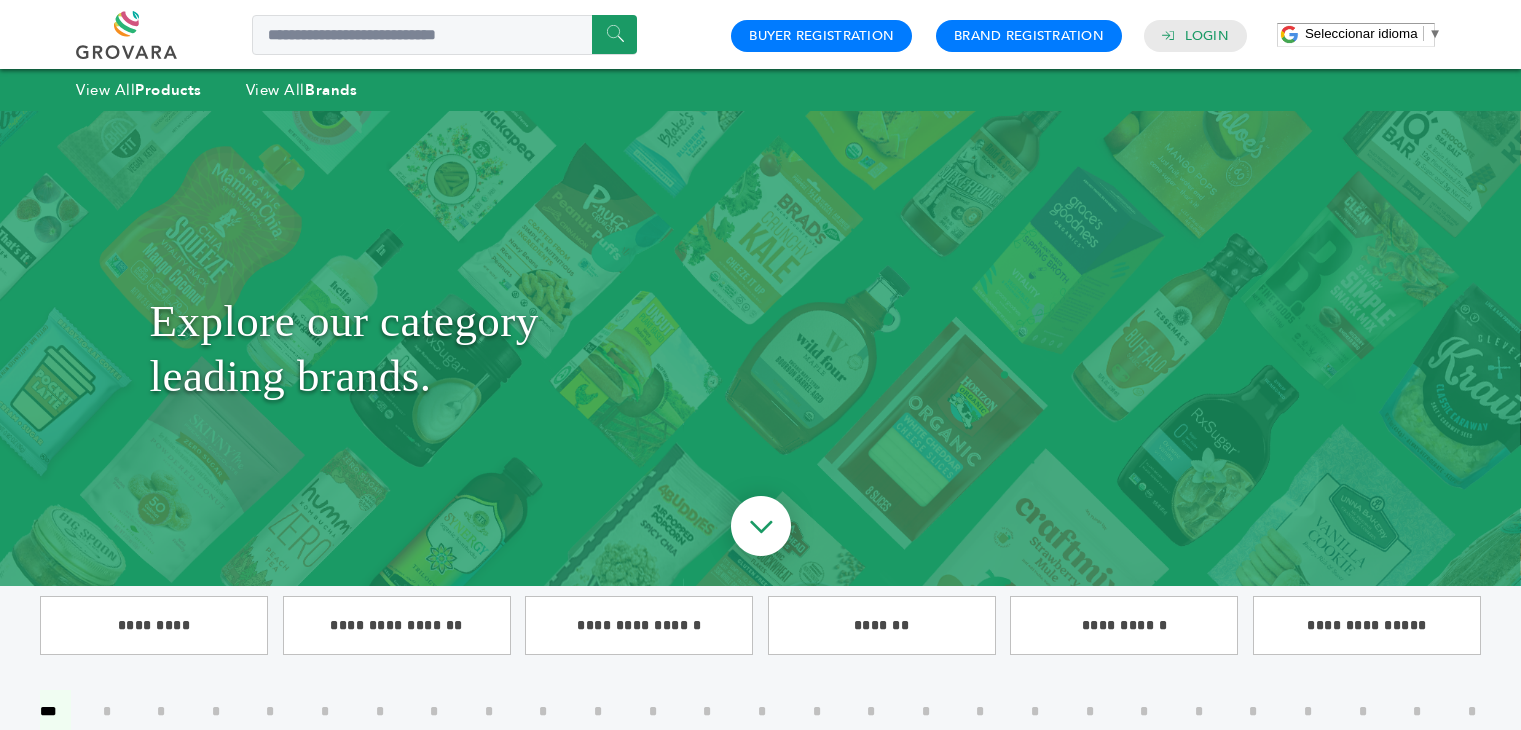 scroll, scrollTop: 1106, scrollLeft: 0, axis: vertical 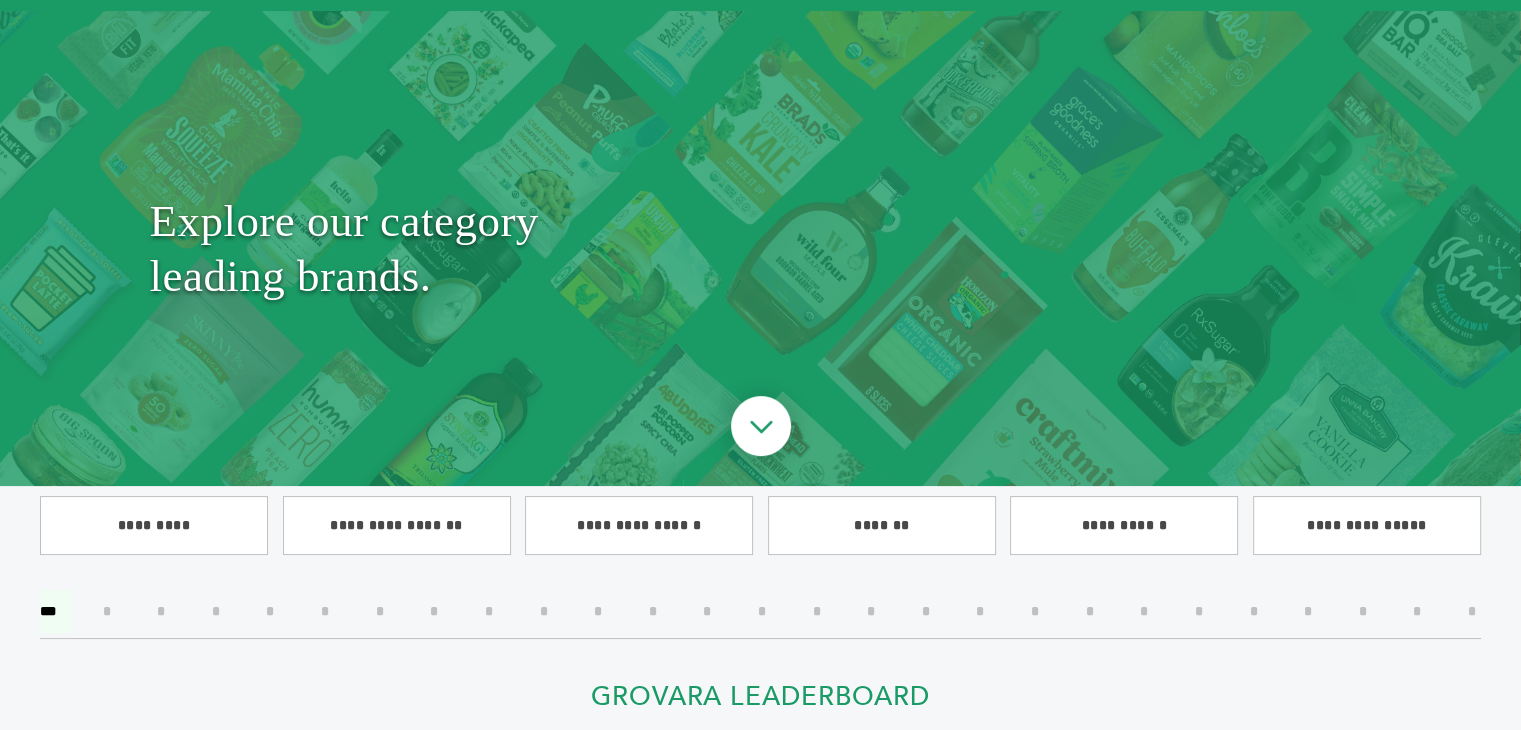 click on "*" at bounding box center (489, 611) 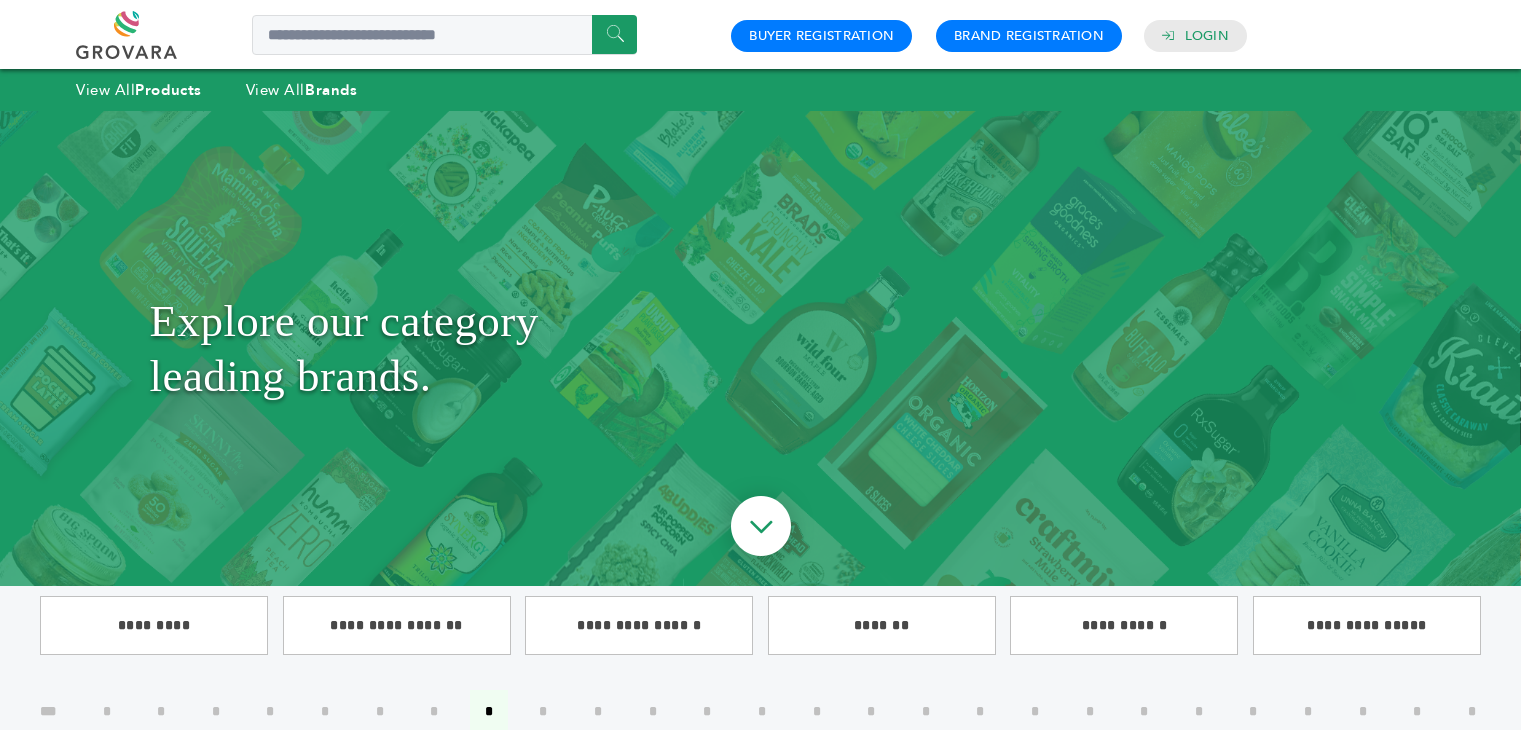 scroll, scrollTop: 0, scrollLeft: 0, axis: both 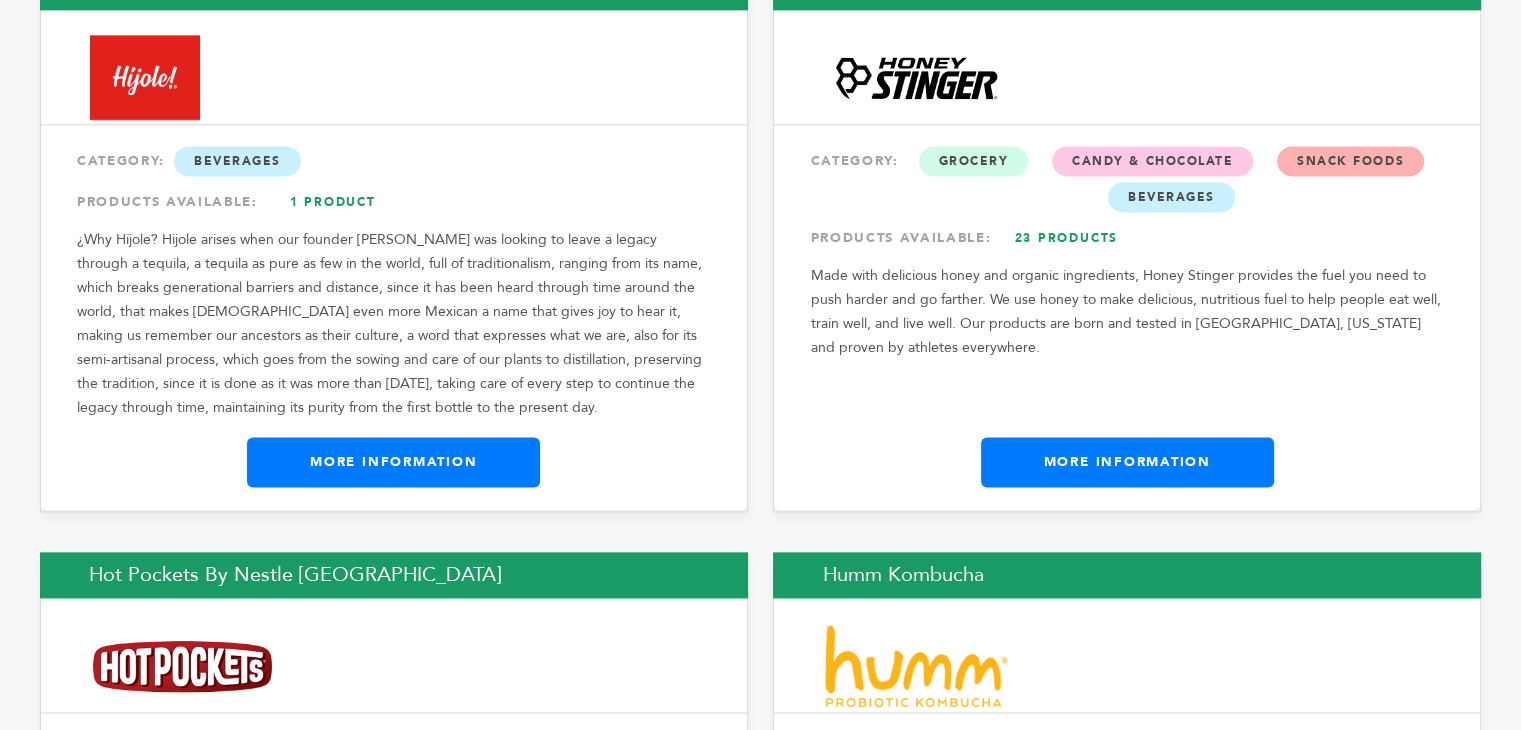click on "More Information" at bounding box center (1127, 462) 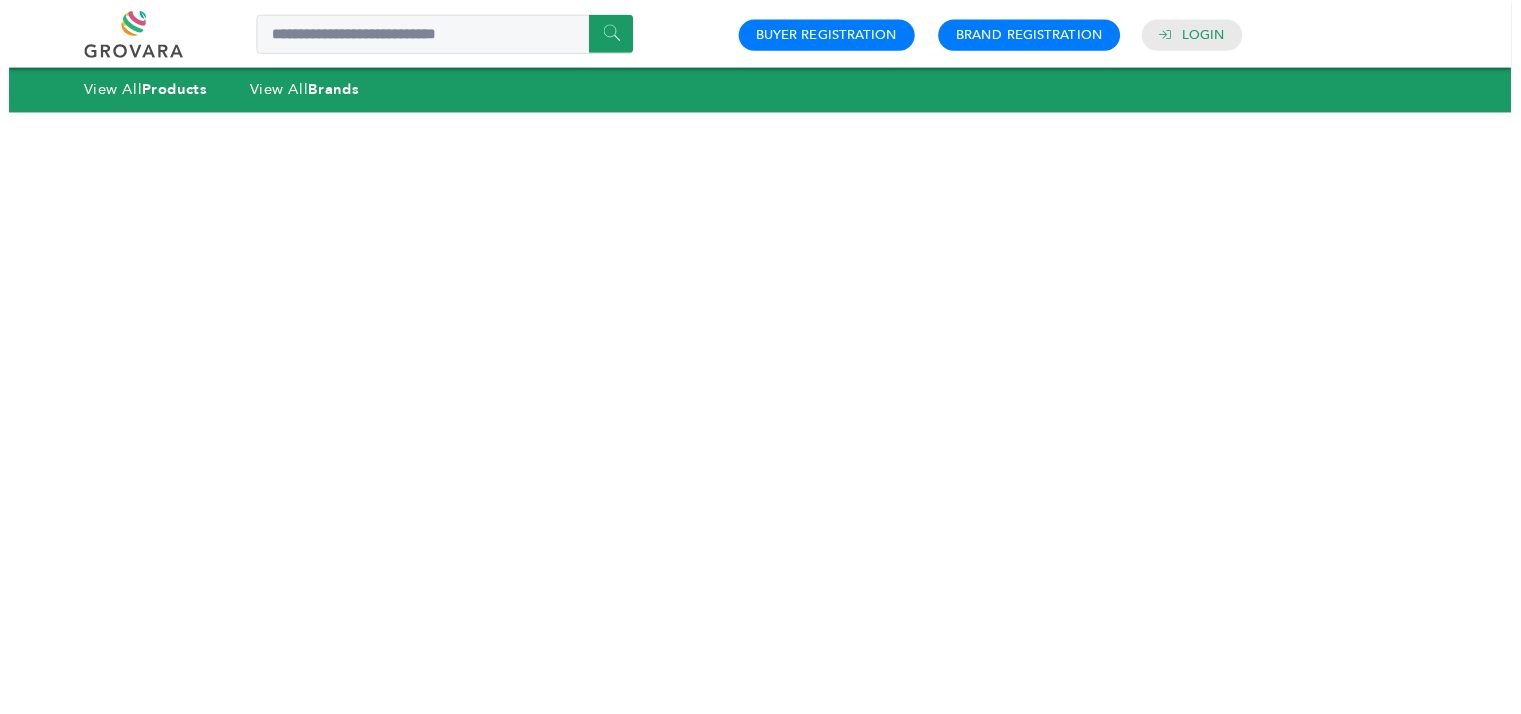 scroll, scrollTop: 0, scrollLeft: 0, axis: both 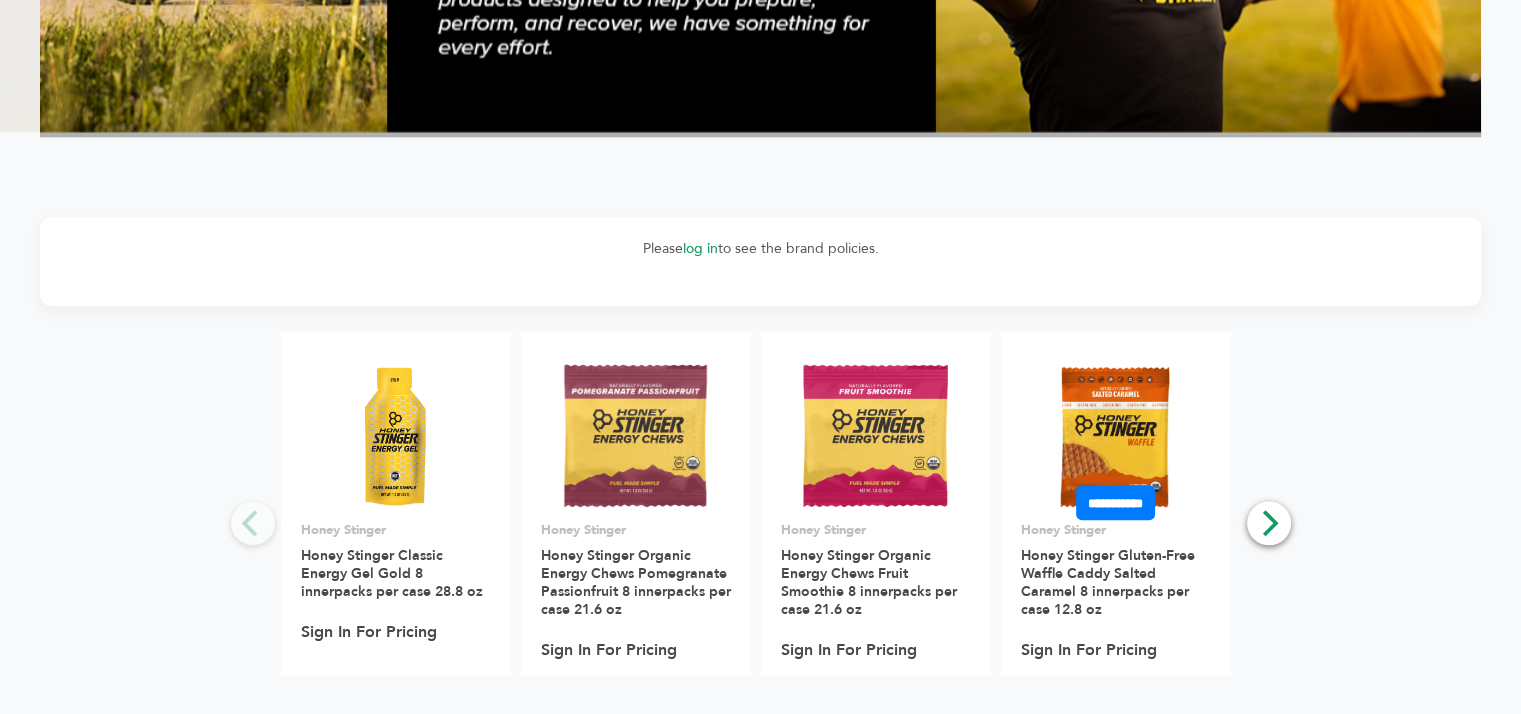click at bounding box center (1115, 435) 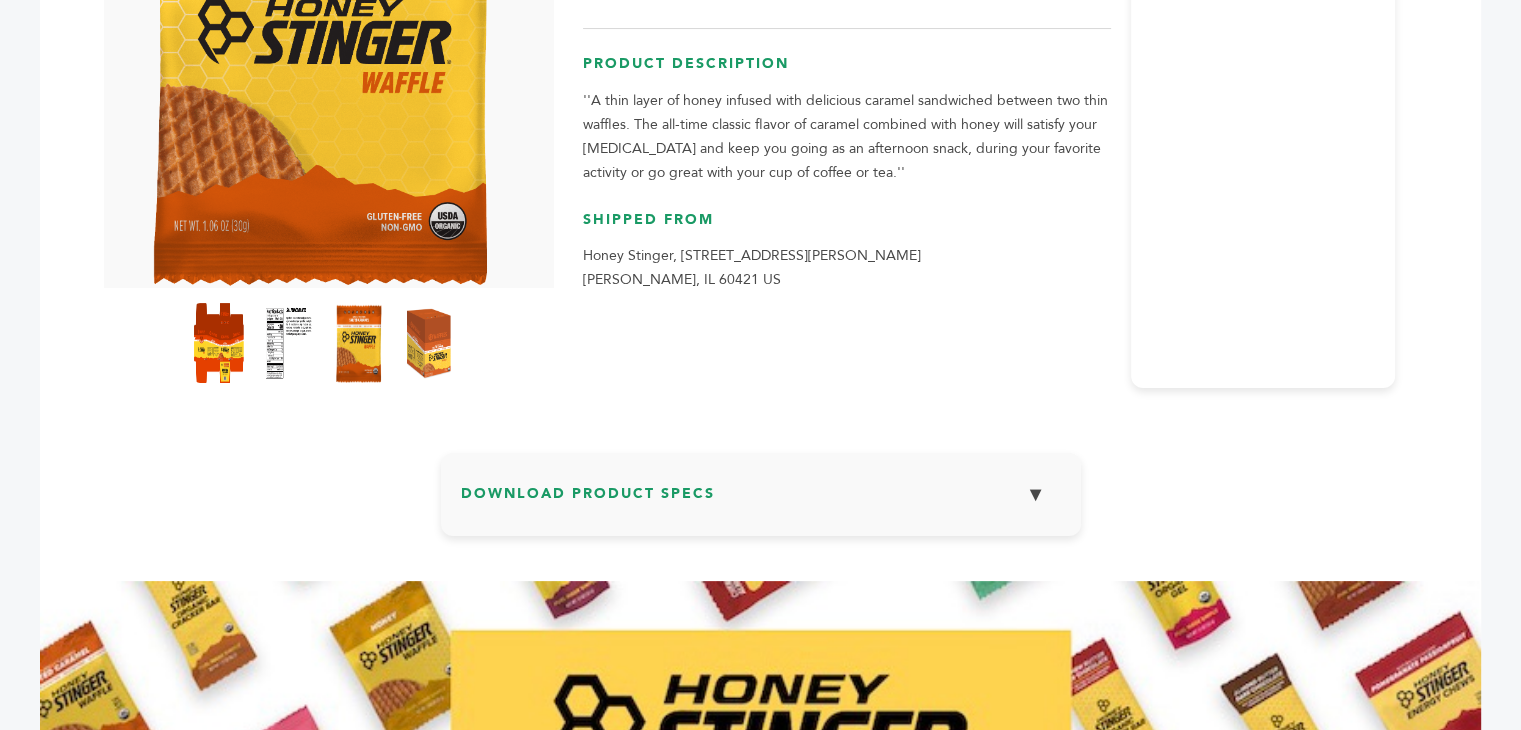 scroll, scrollTop: 200, scrollLeft: 0, axis: vertical 